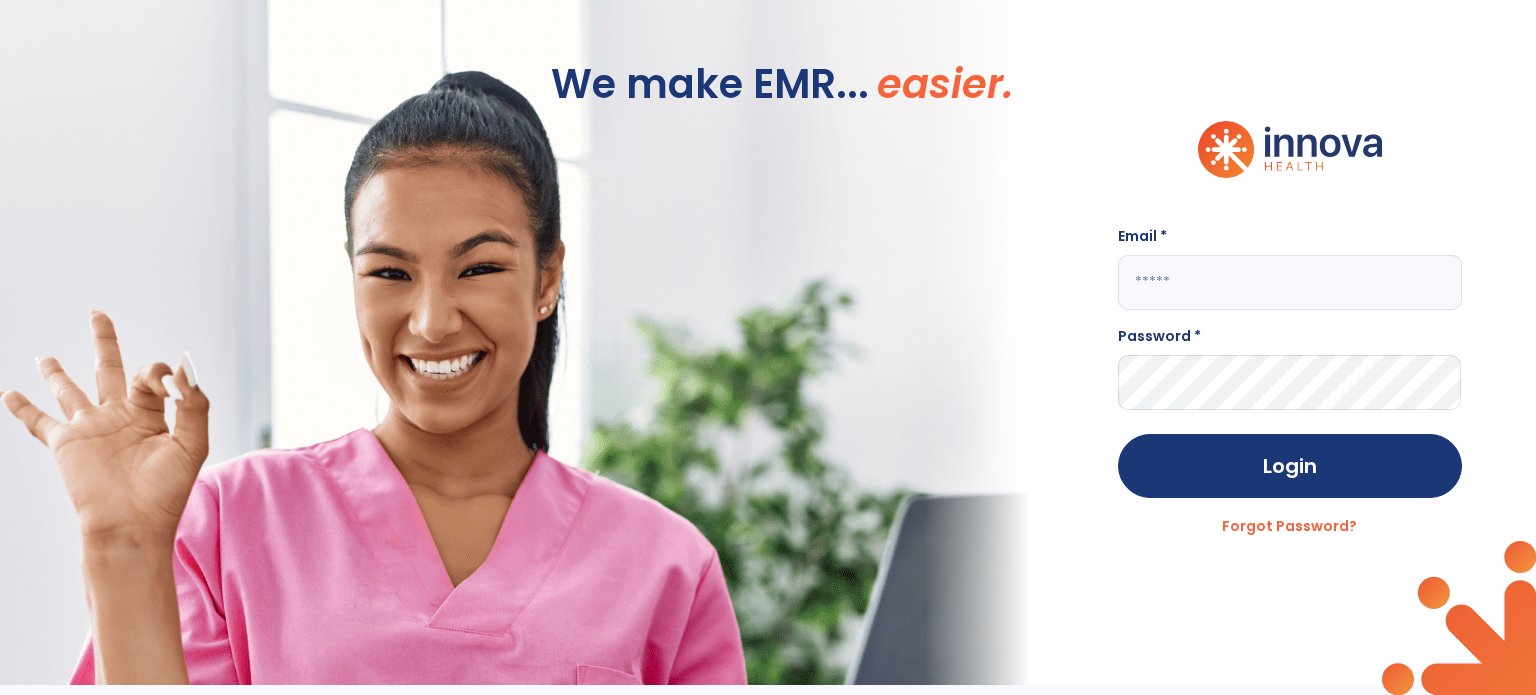 scroll, scrollTop: 0, scrollLeft: 0, axis: both 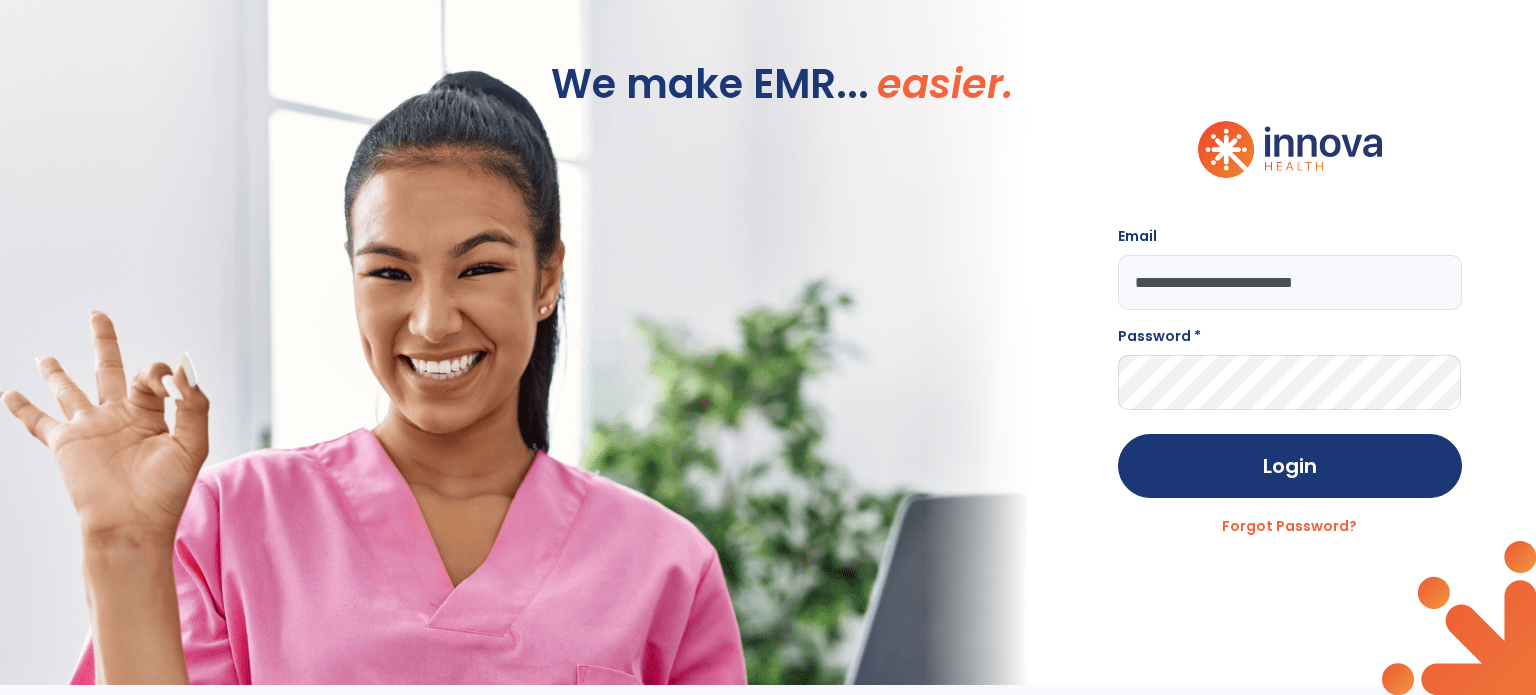 type on "**********" 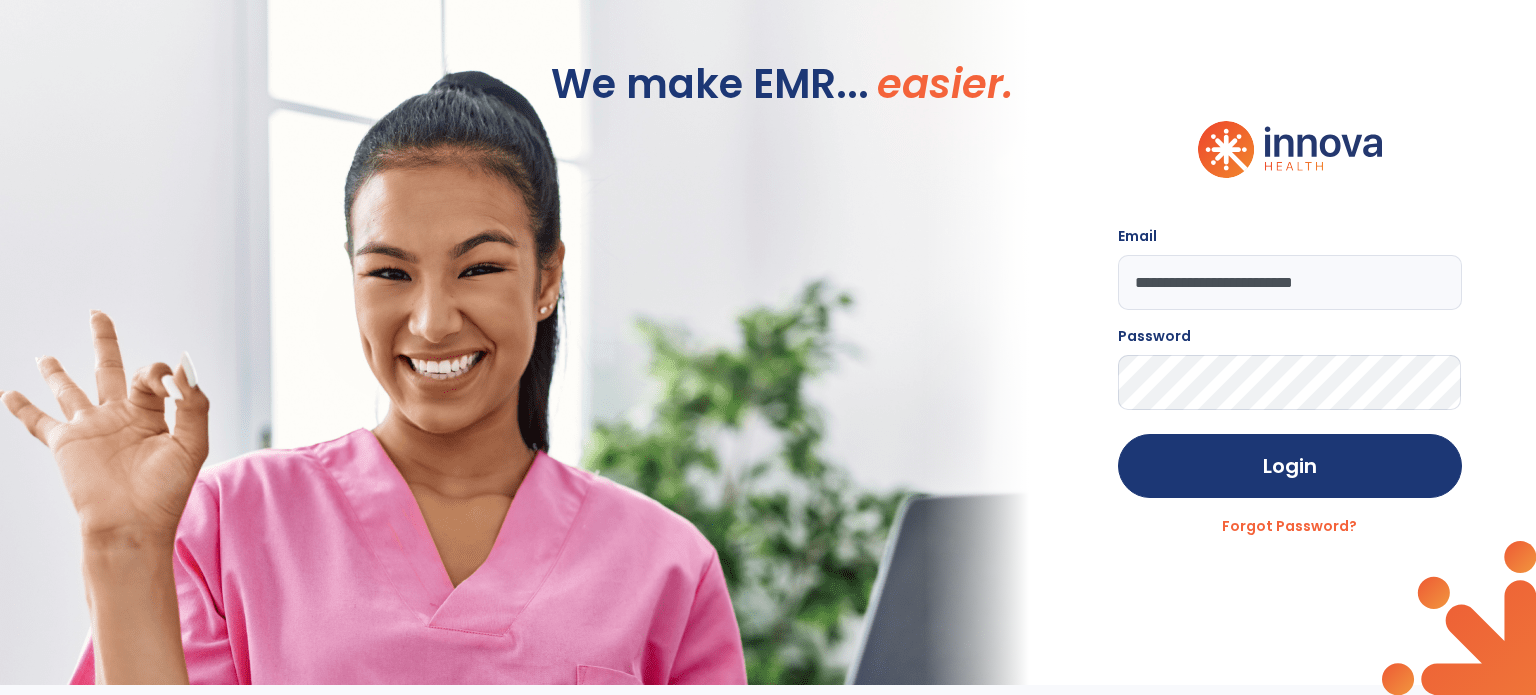 click on "Login" 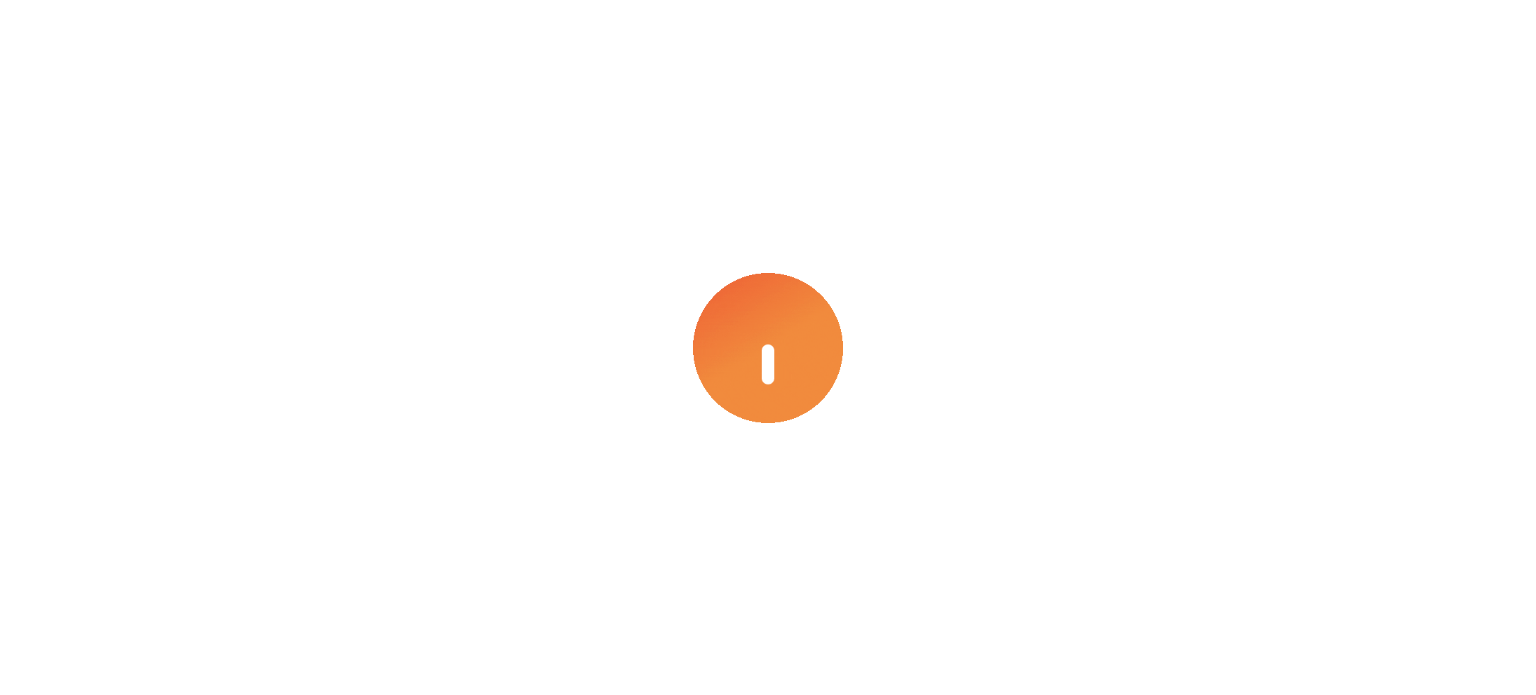 scroll, scrollTop: 0, scrollLeft: 0, axis: both 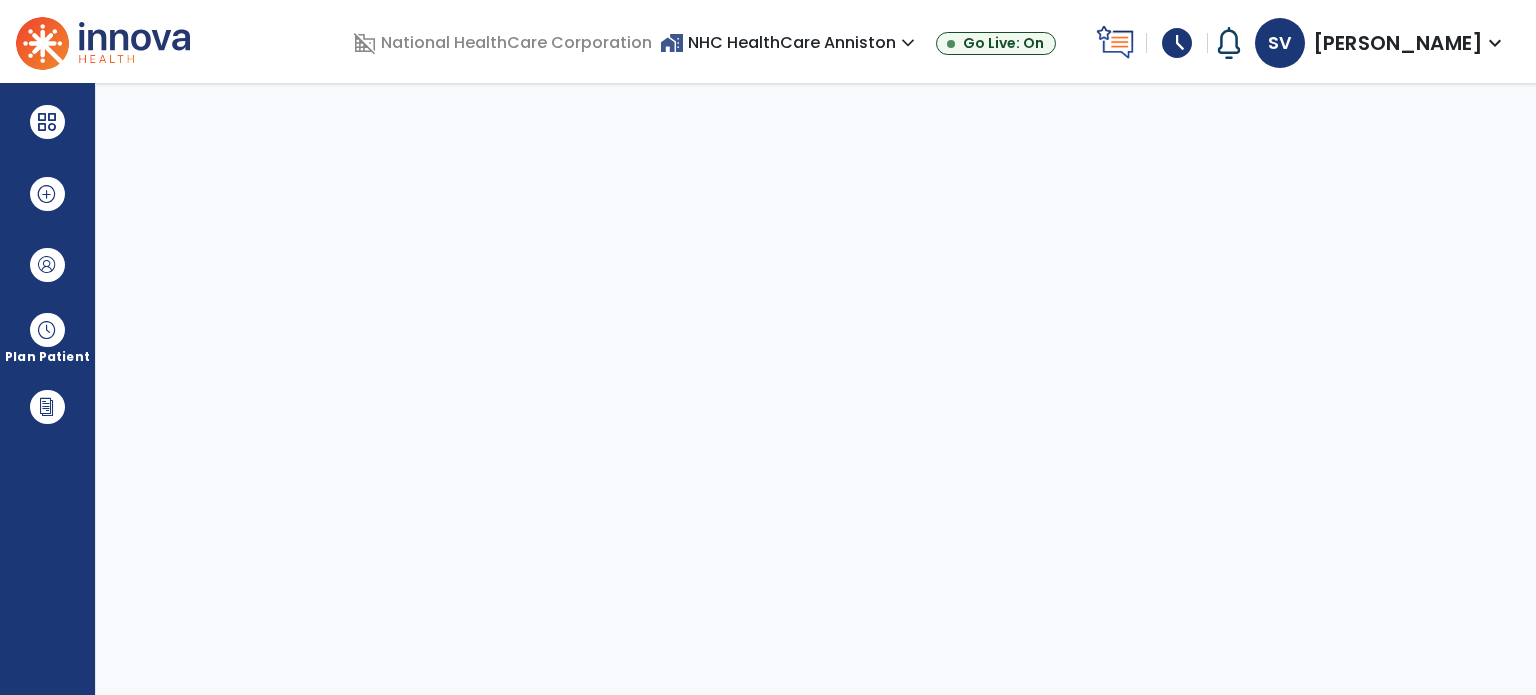 select on "****" 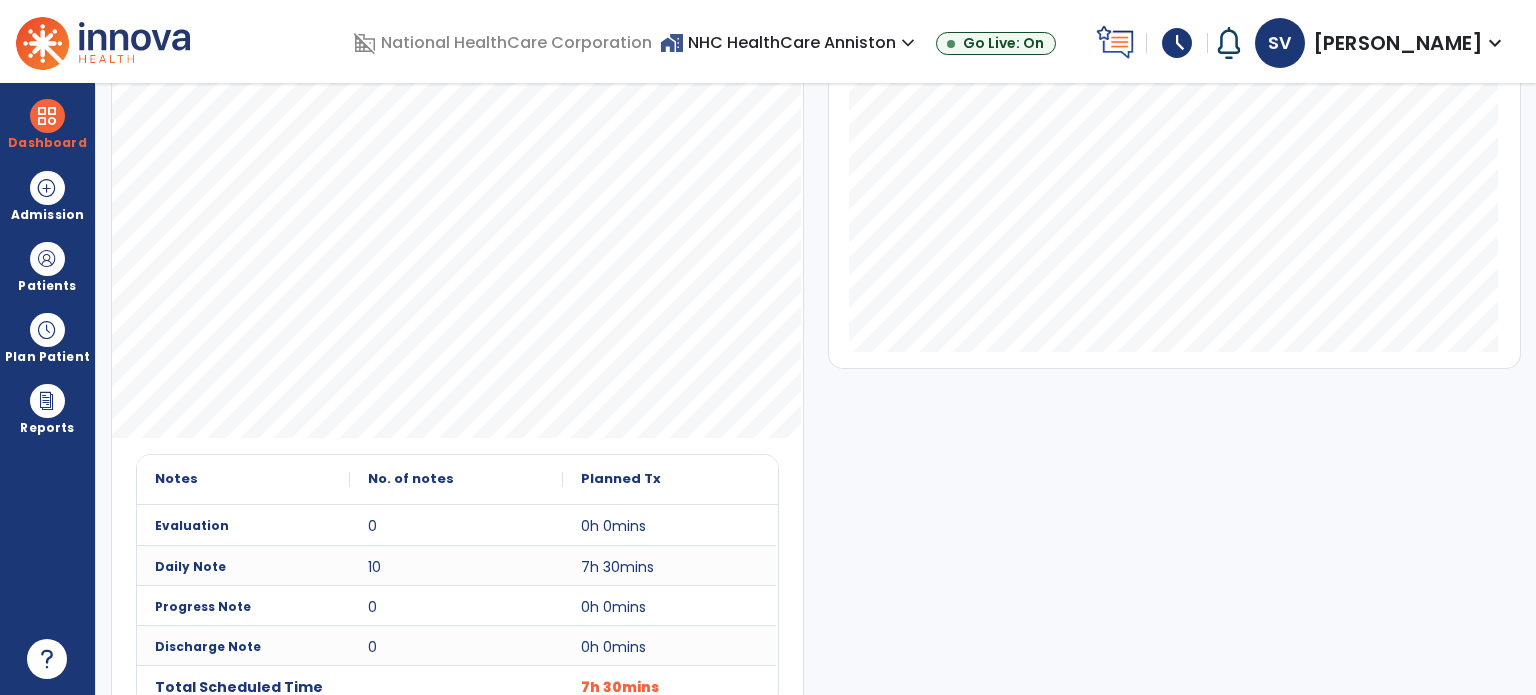 scroll, scrollTop: 300, scrollLeft: 0, axis: vertical 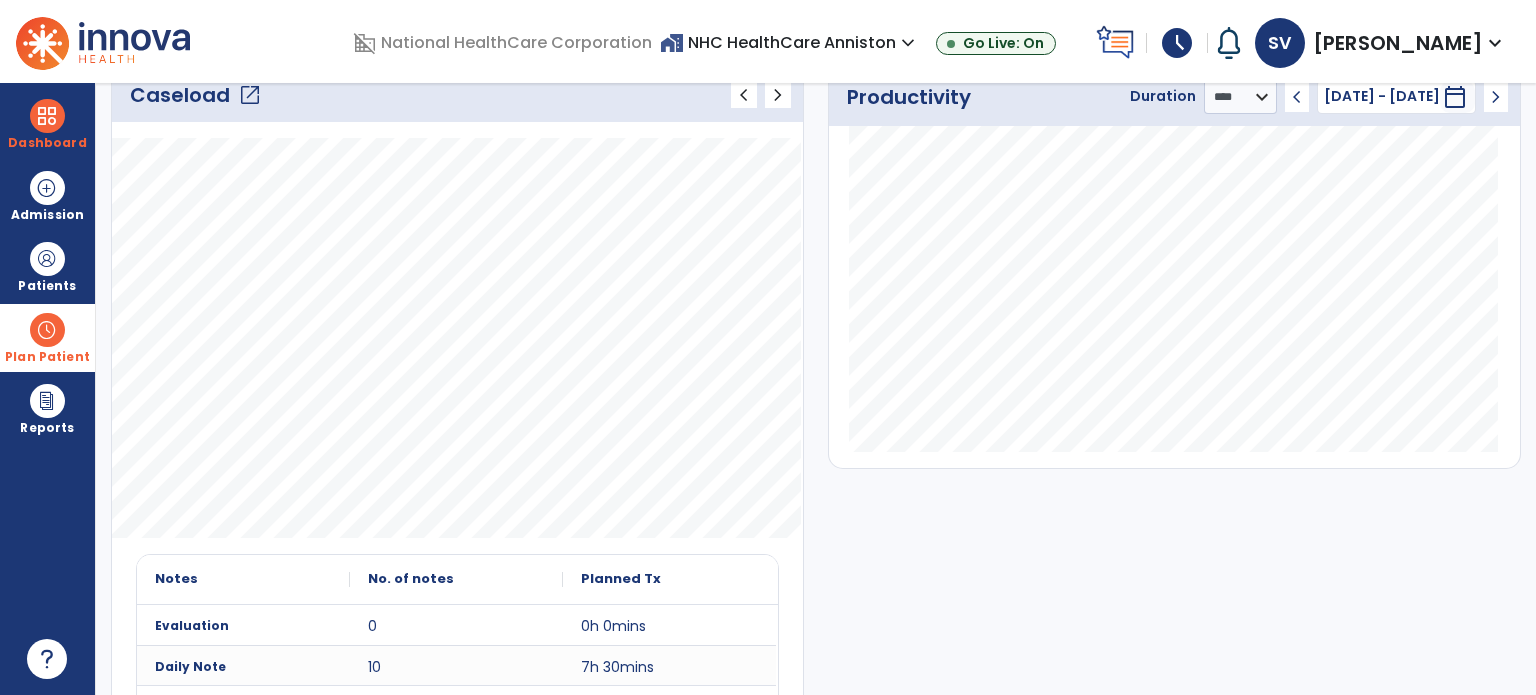 click at bounding box center [47, 330] 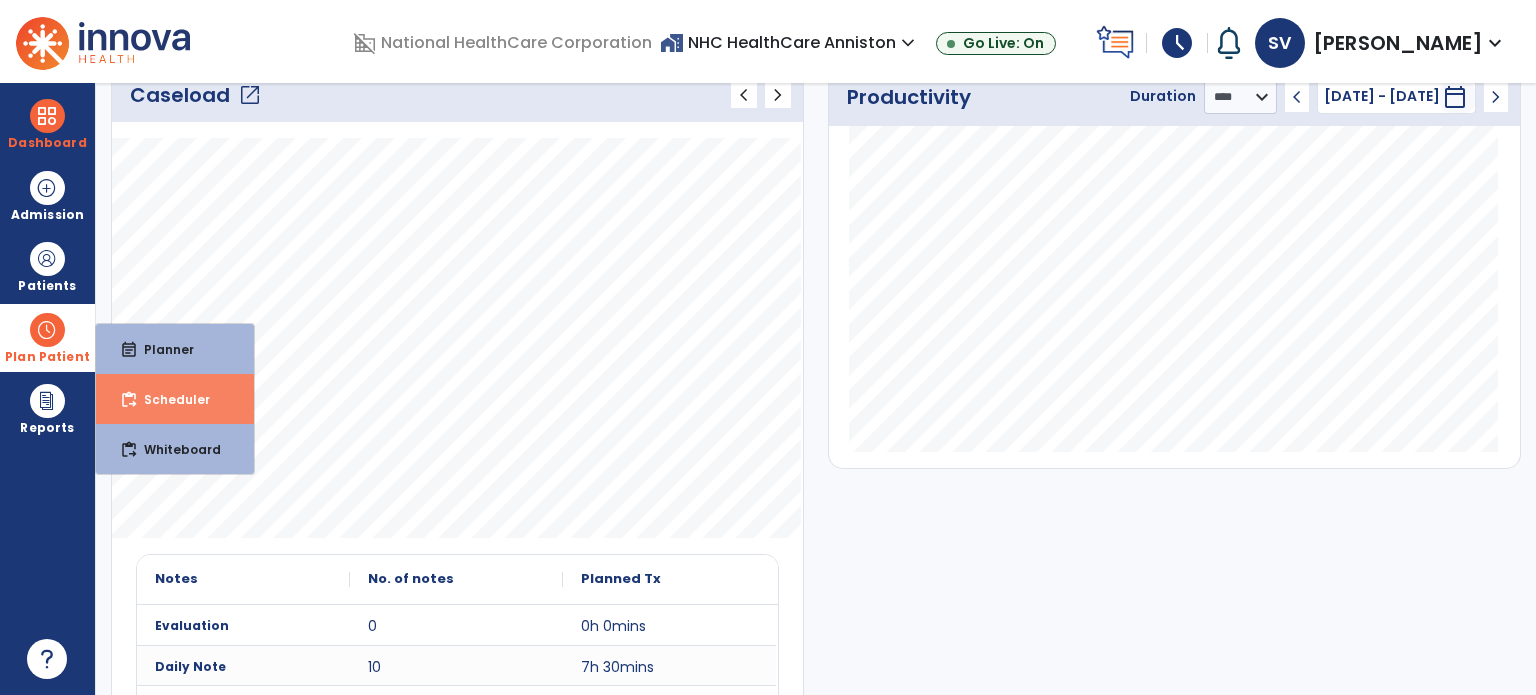click on "Scheduler" at bounding box center [169, 399] 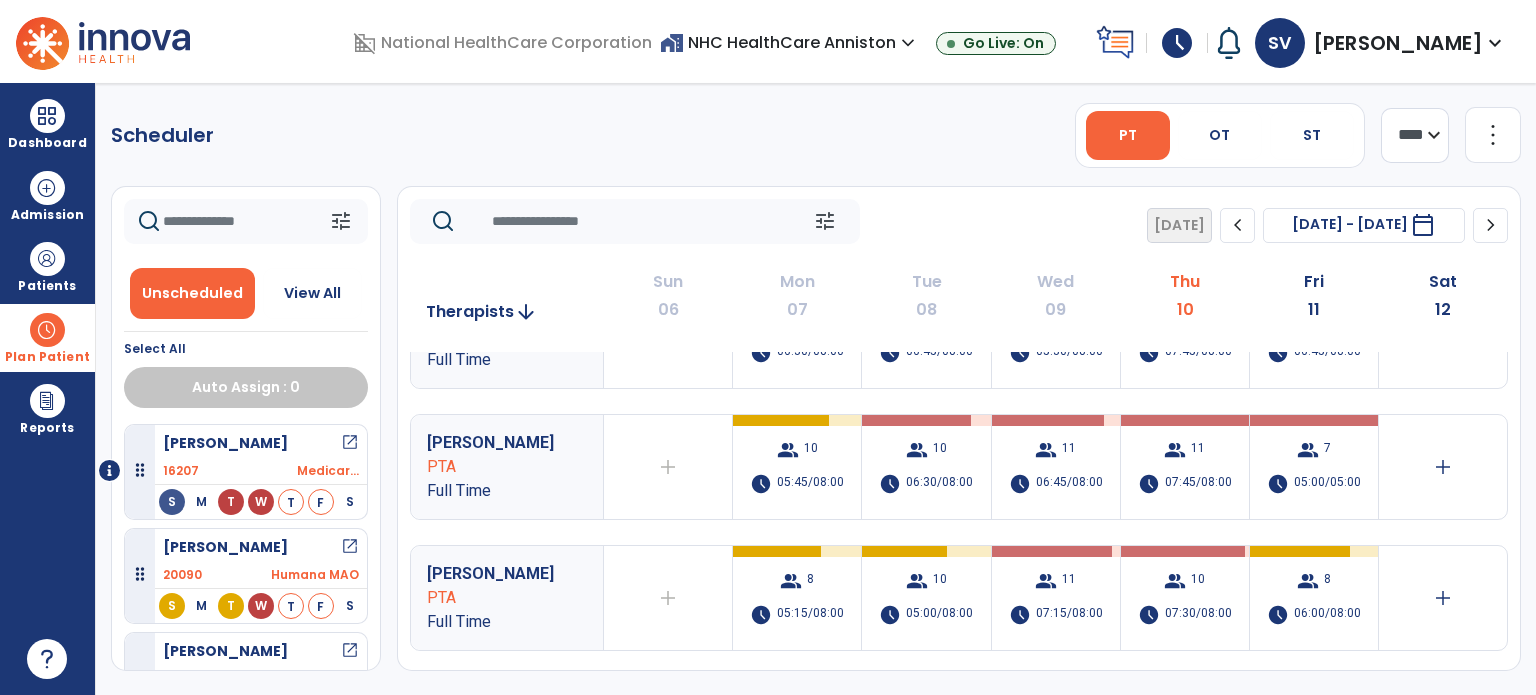scroll, scrollTop: 300, scrollLeft: 0, axis: vertical 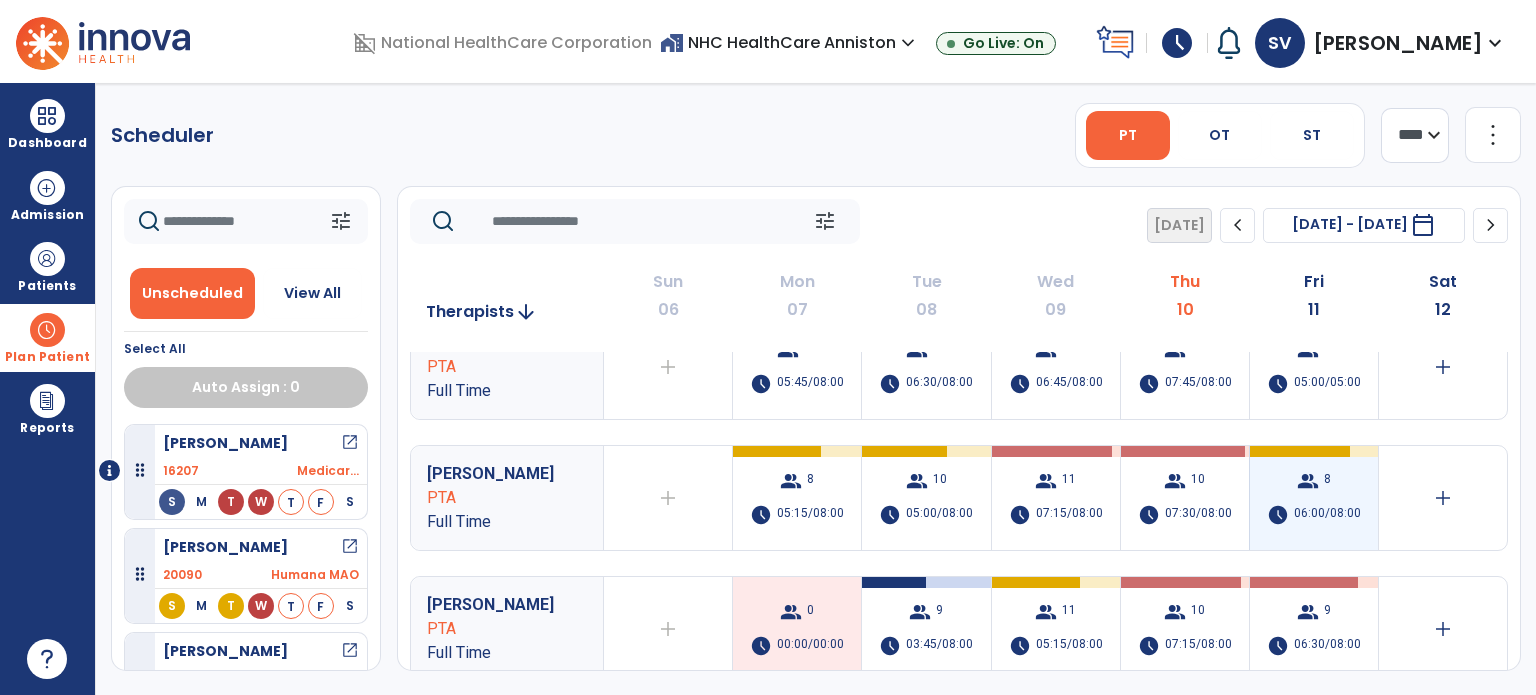 click on "group  8  schedule  06:00/08:00" at bounding box center (1314, 498) 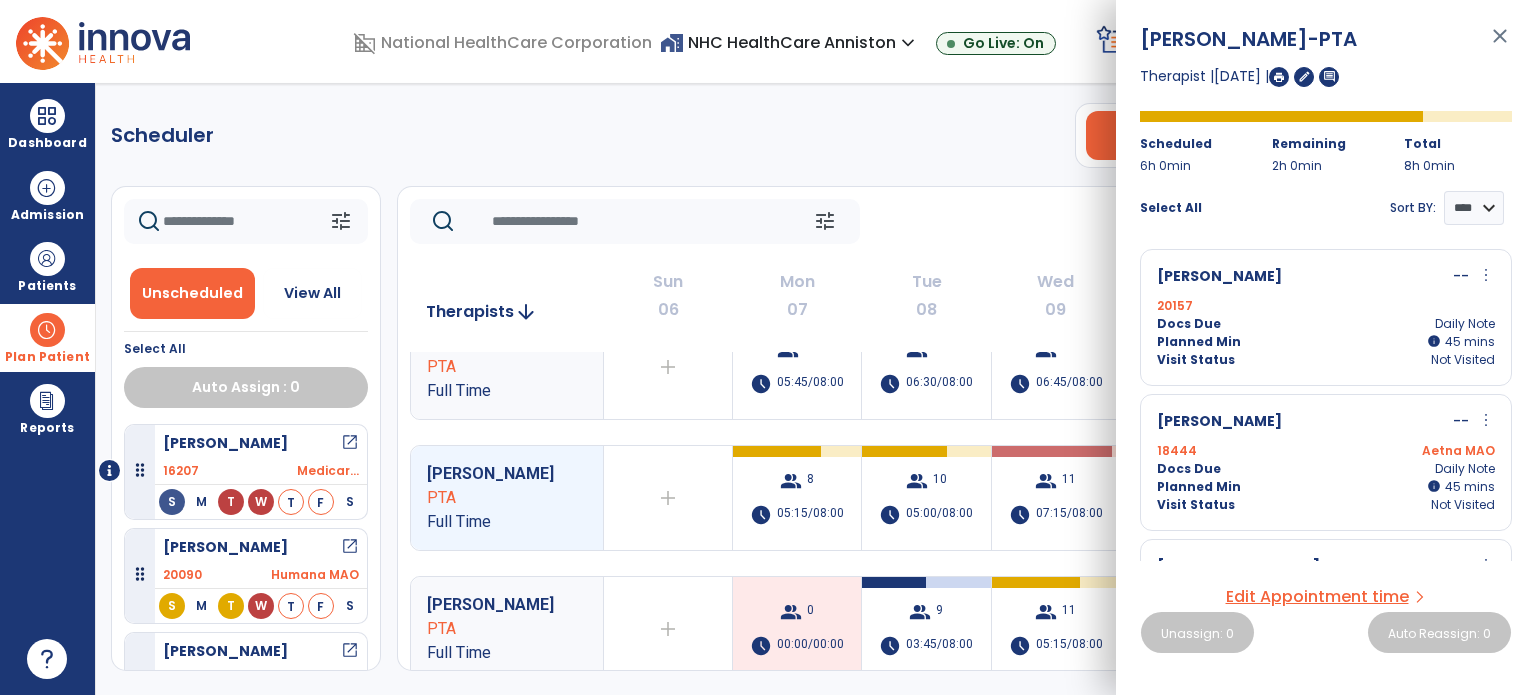 click on "Edit Appointment time" at bounding box center (1317, 597) 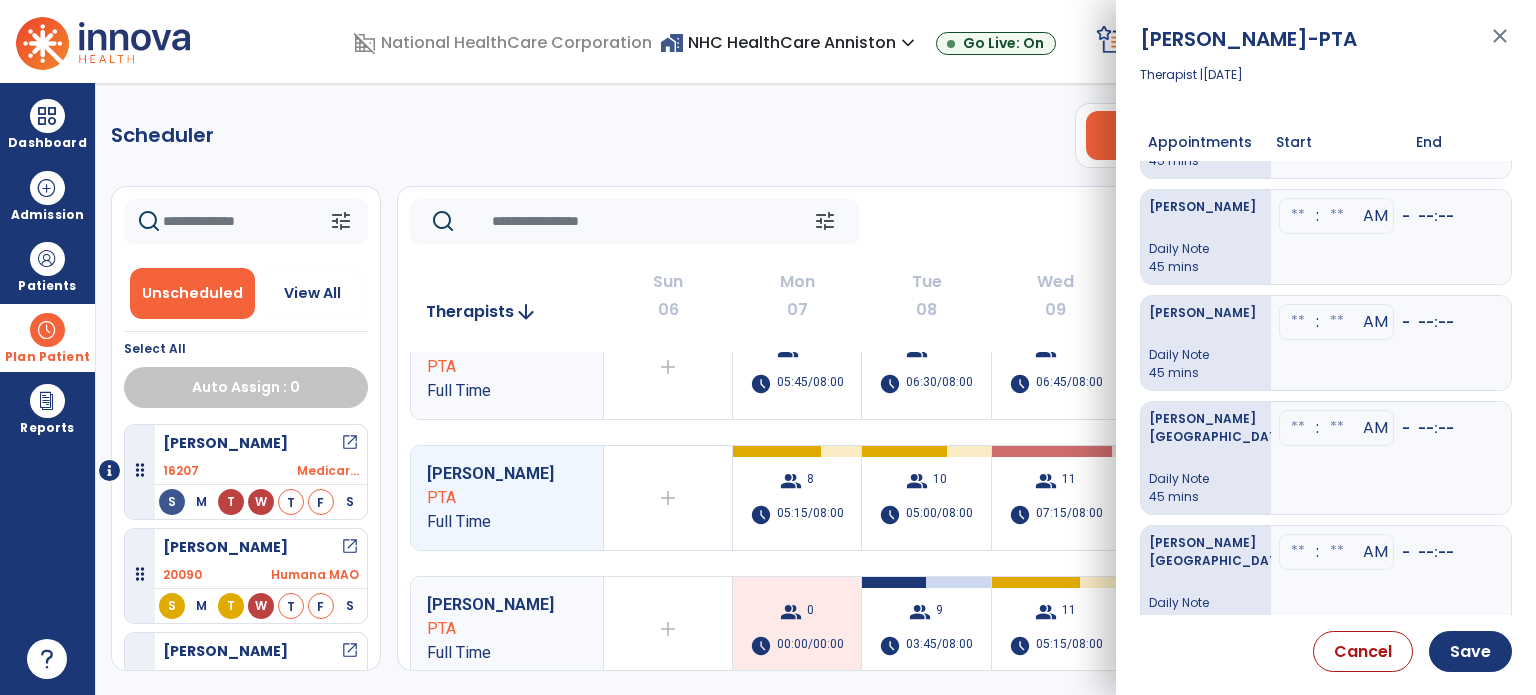 scroll, scrollTop: 408, scrollLeft: 0, axis: vertical 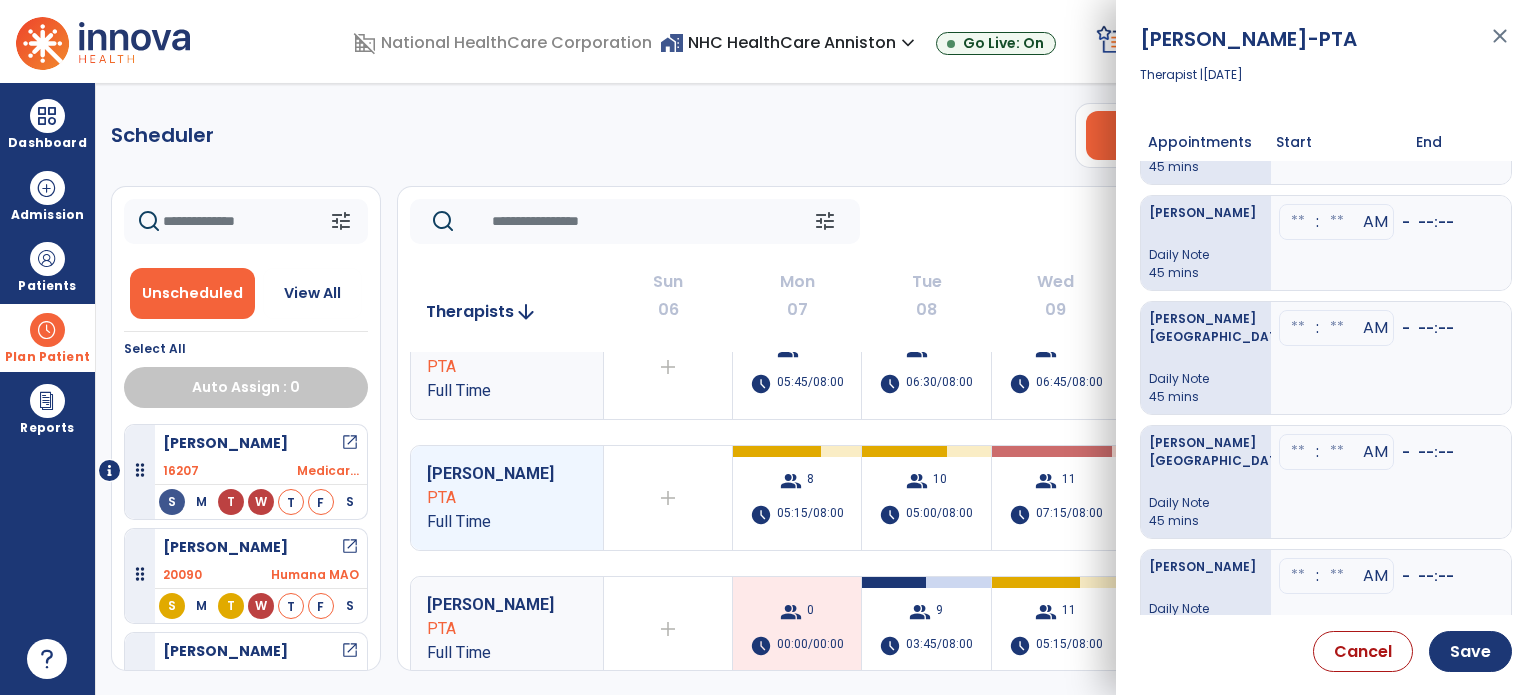 click at bounding box center [1298, -220] 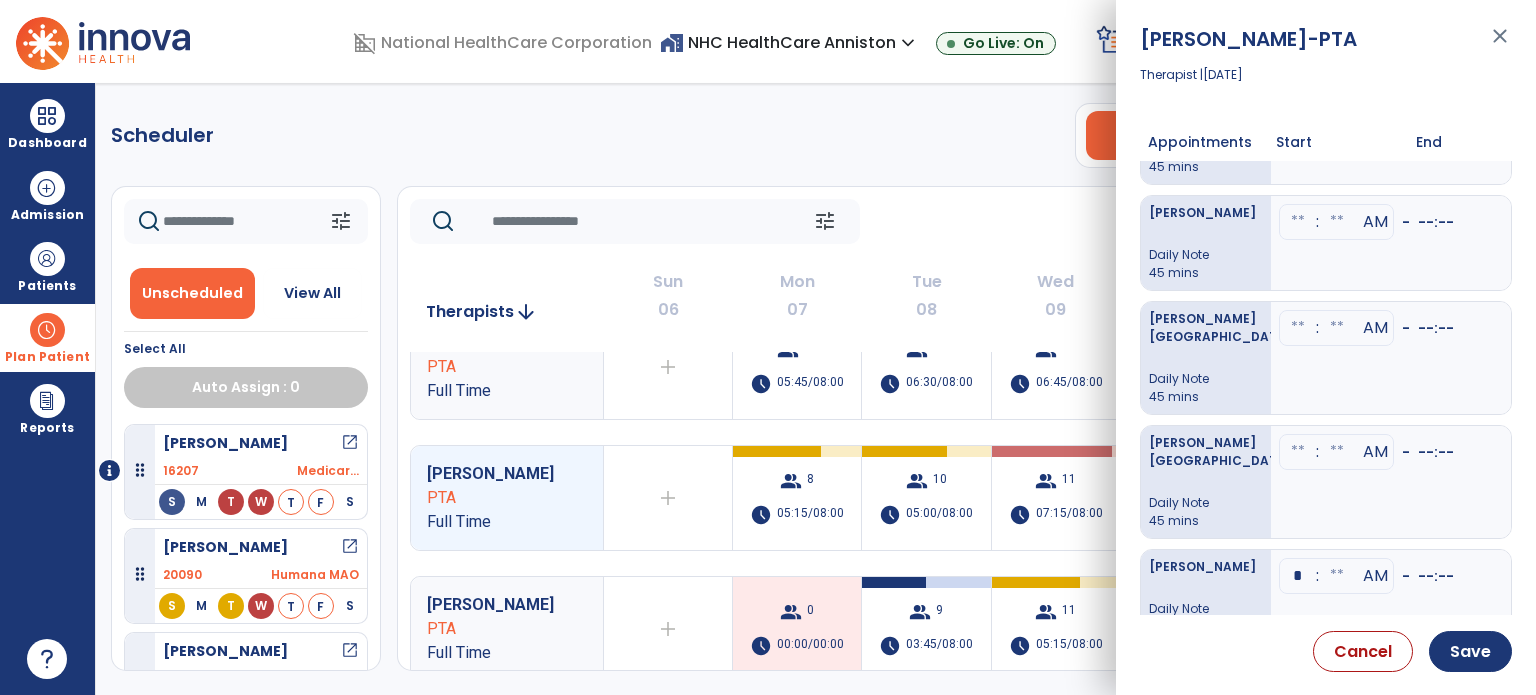 type on "**" 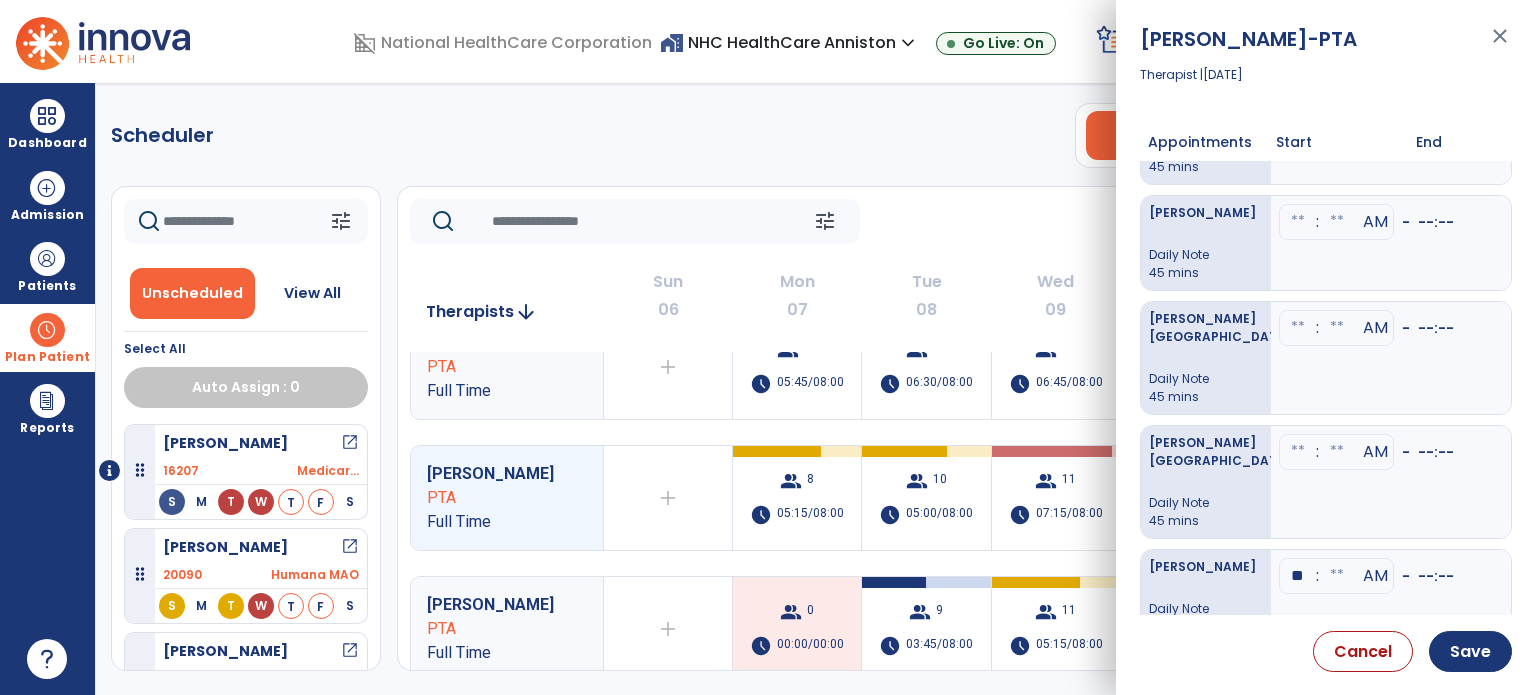 click at bounding box center (1337, -220) 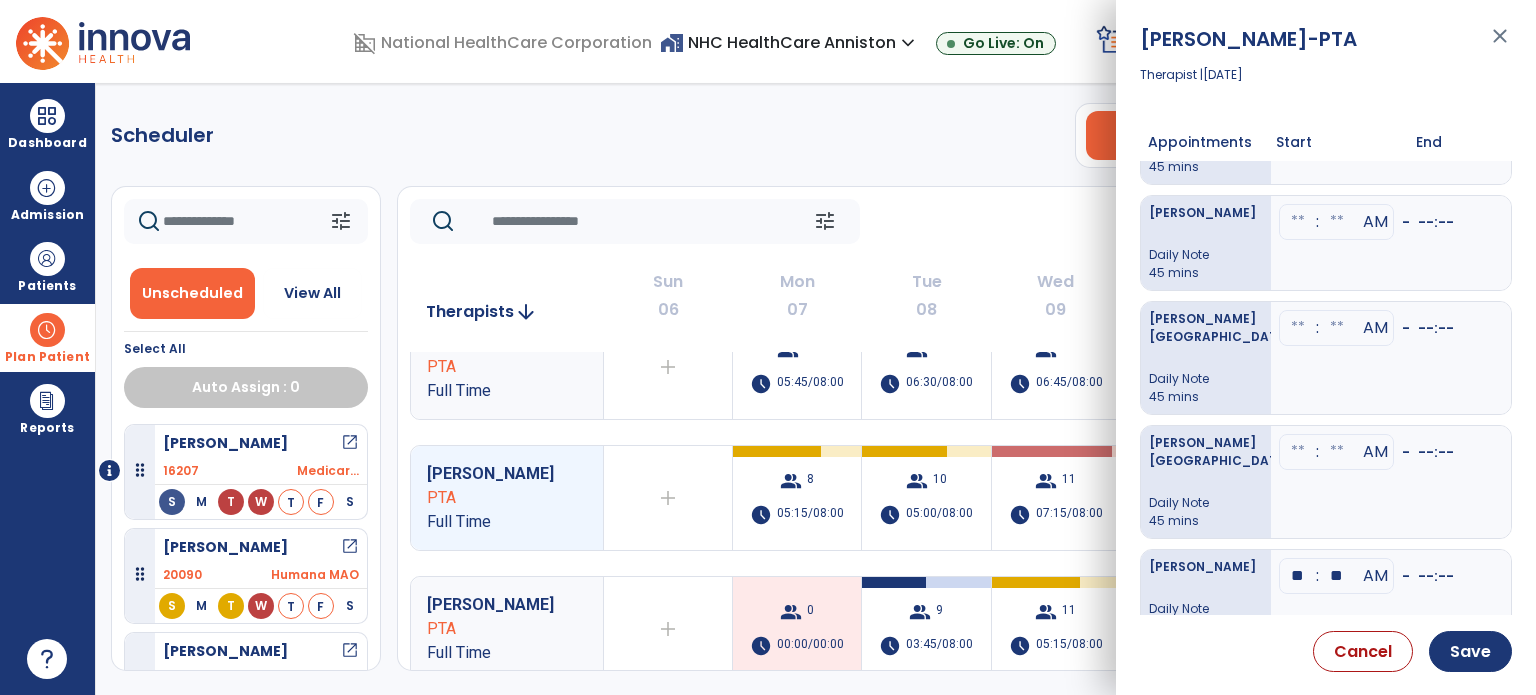 type on "**" 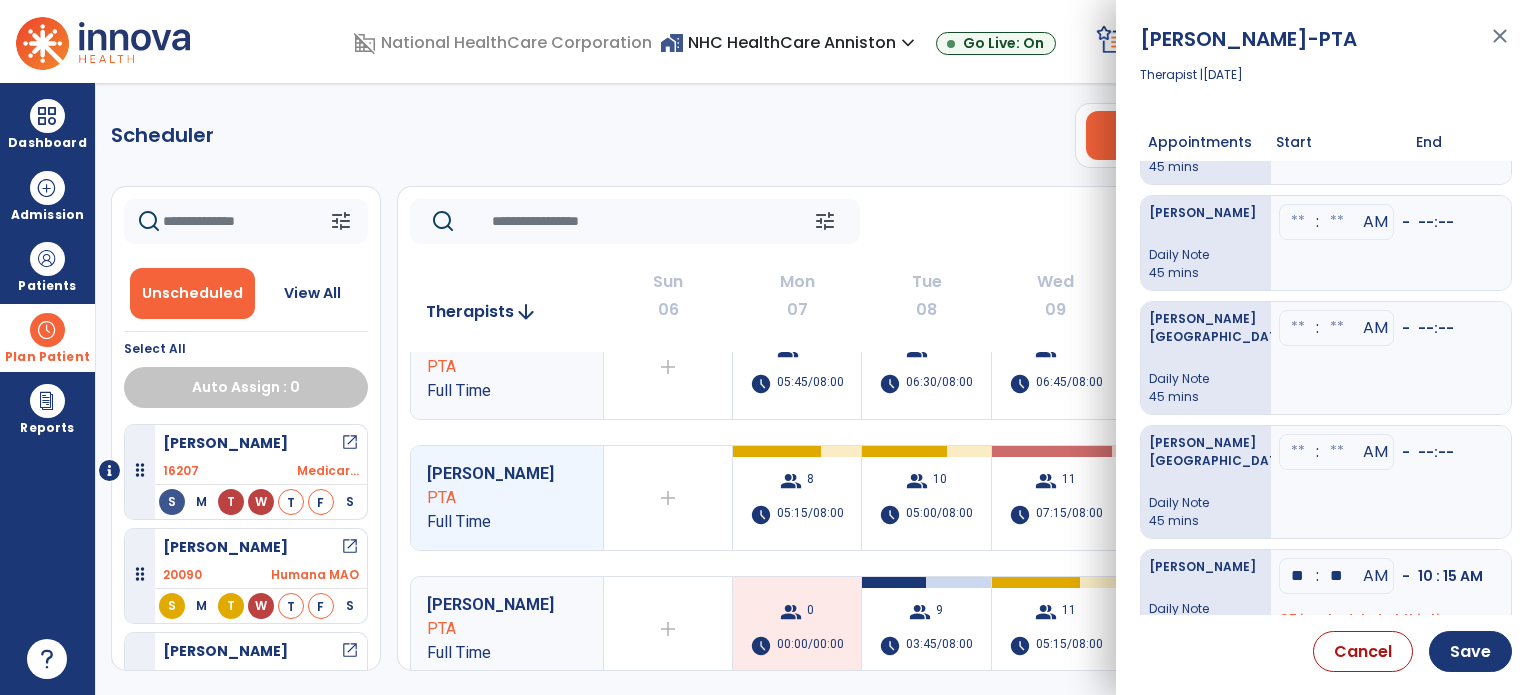 click at bounding box center (1298, -220) 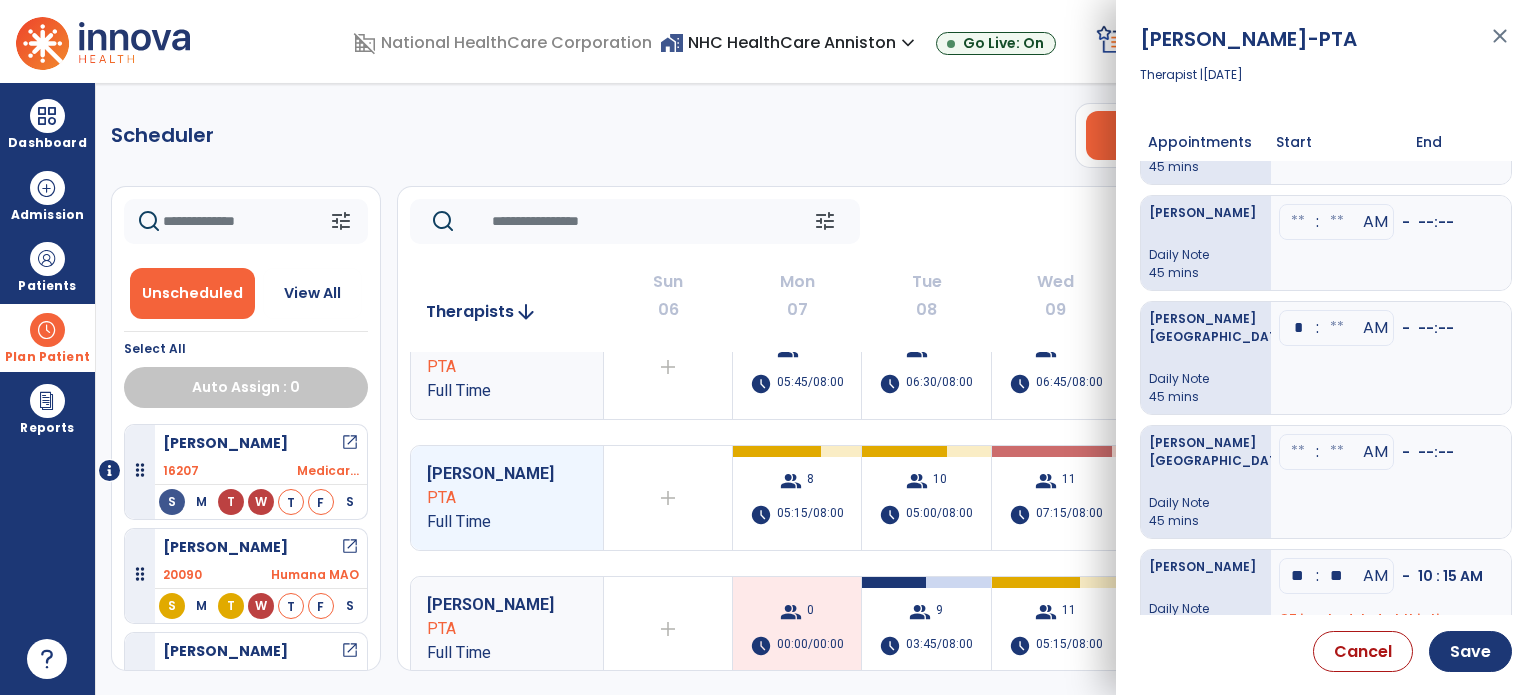type on "**" 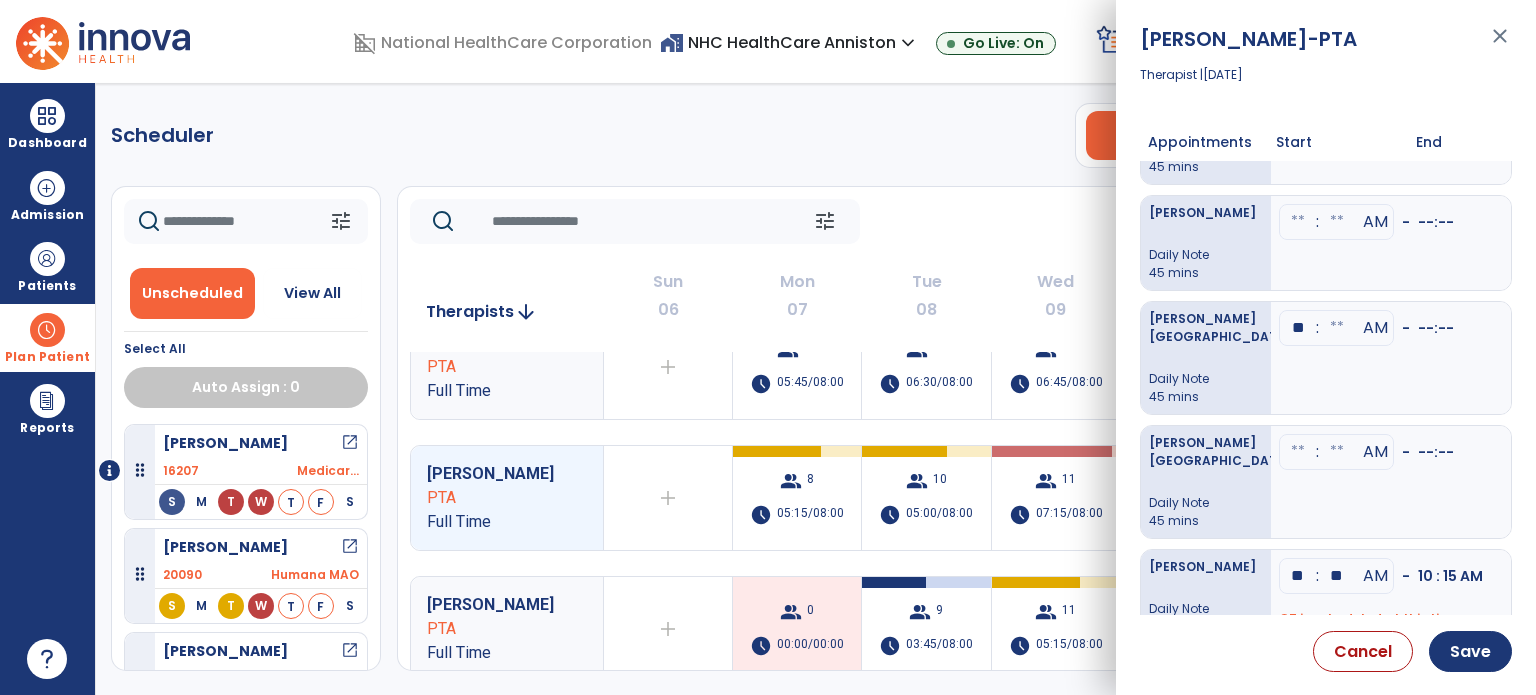 click at bounding box center (1337, -220) 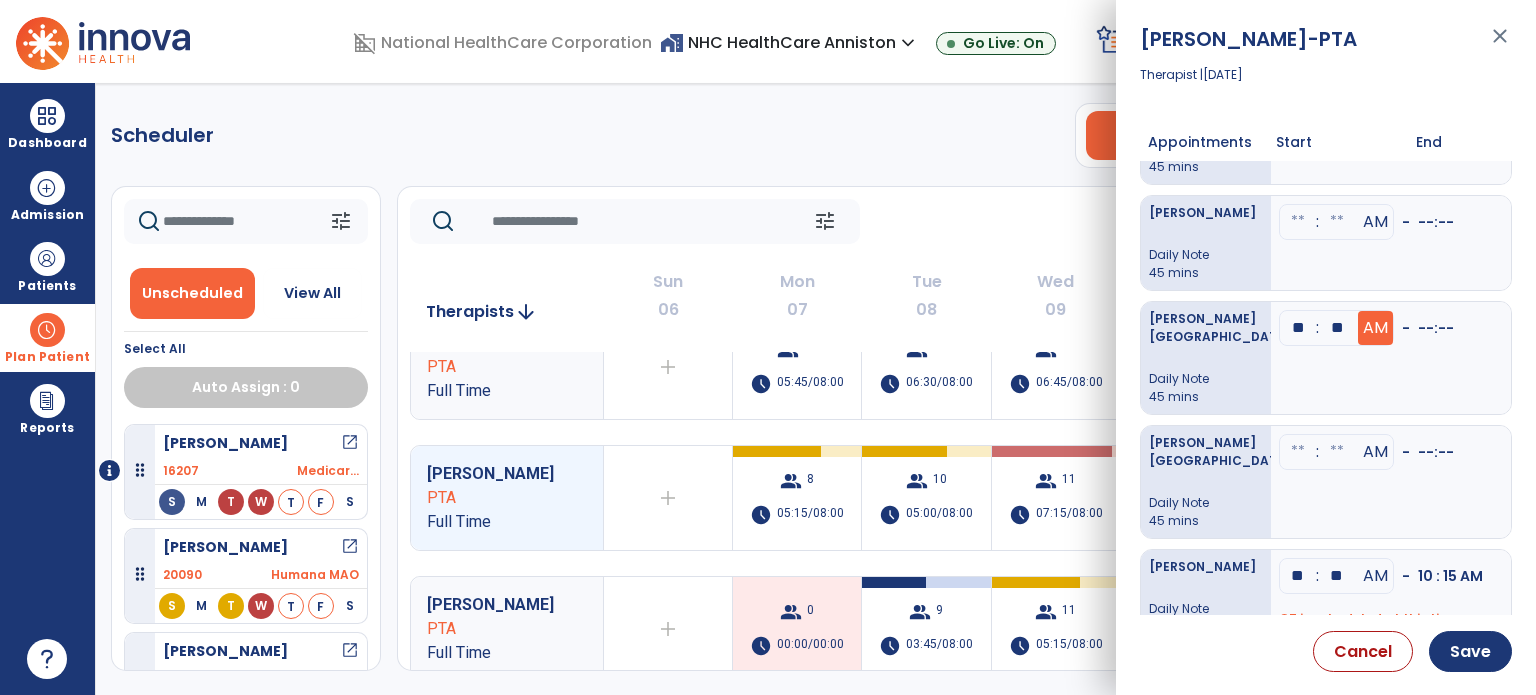 type on "**" 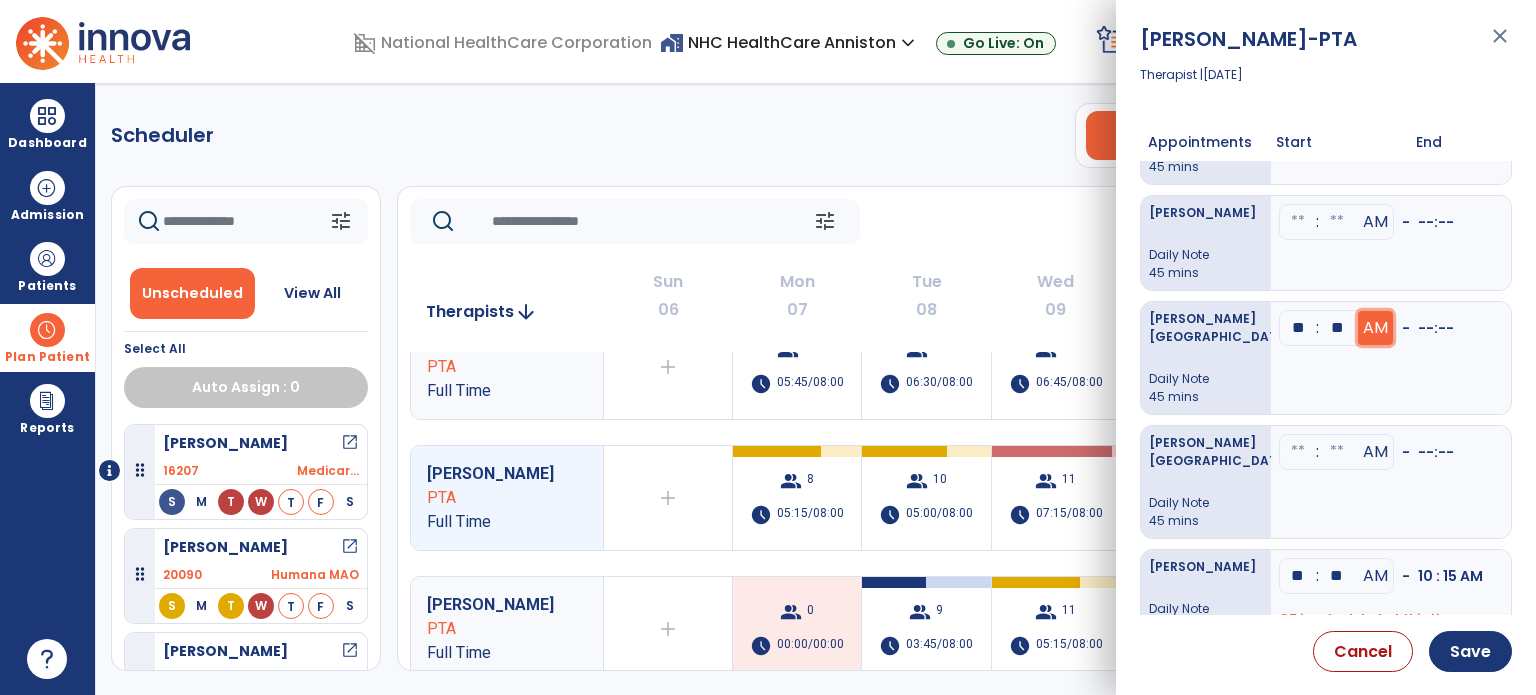 click on "AM" at bounding box center [1375, 328] 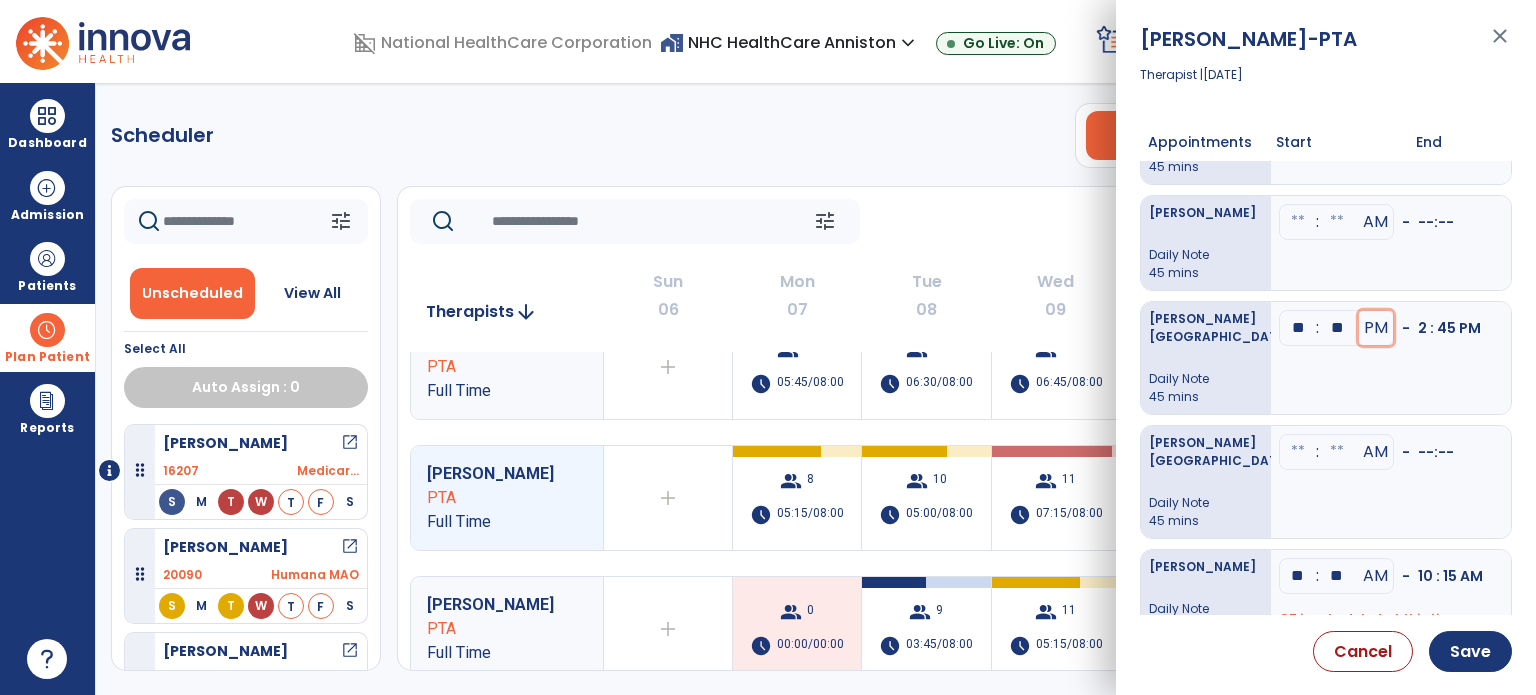scroll, scrollTop: 308, scrollLeft: 0, axis: vertical 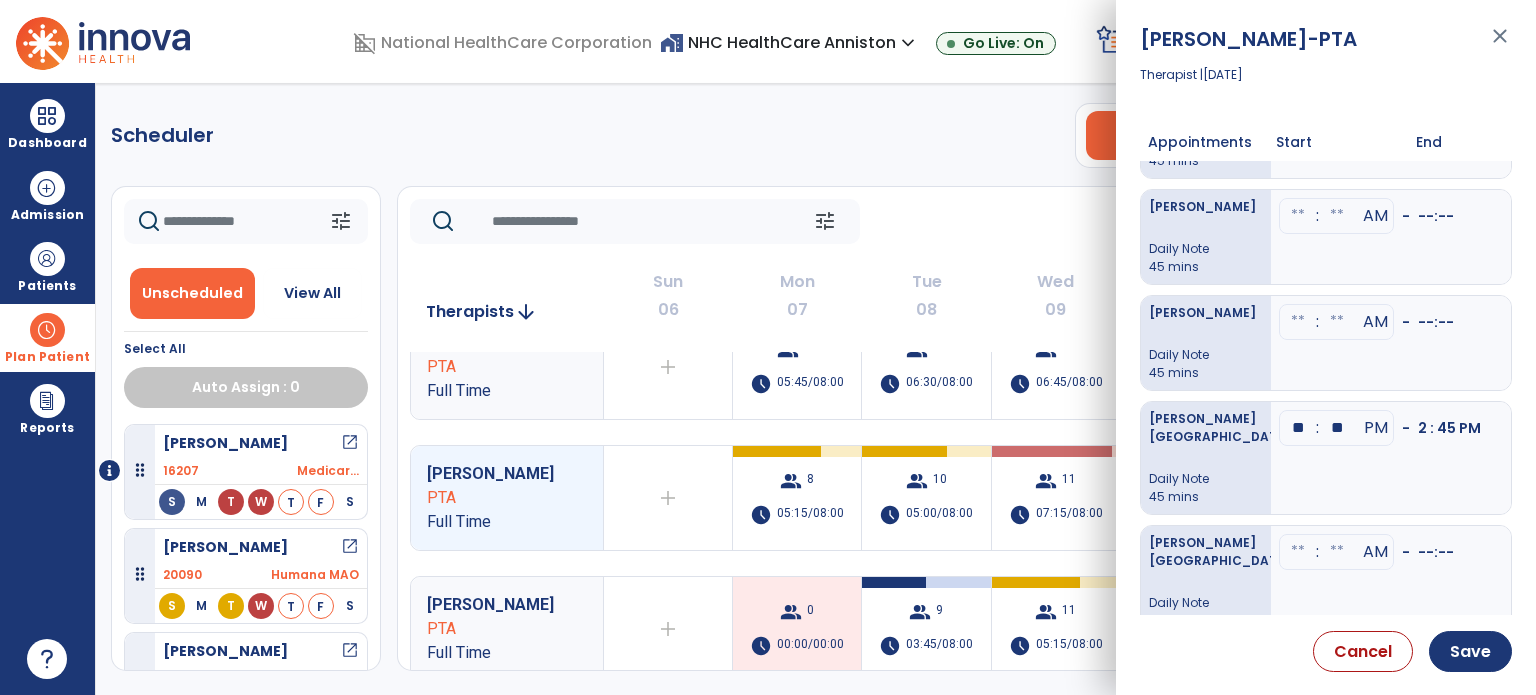 click at bounding box center (1298, -120) 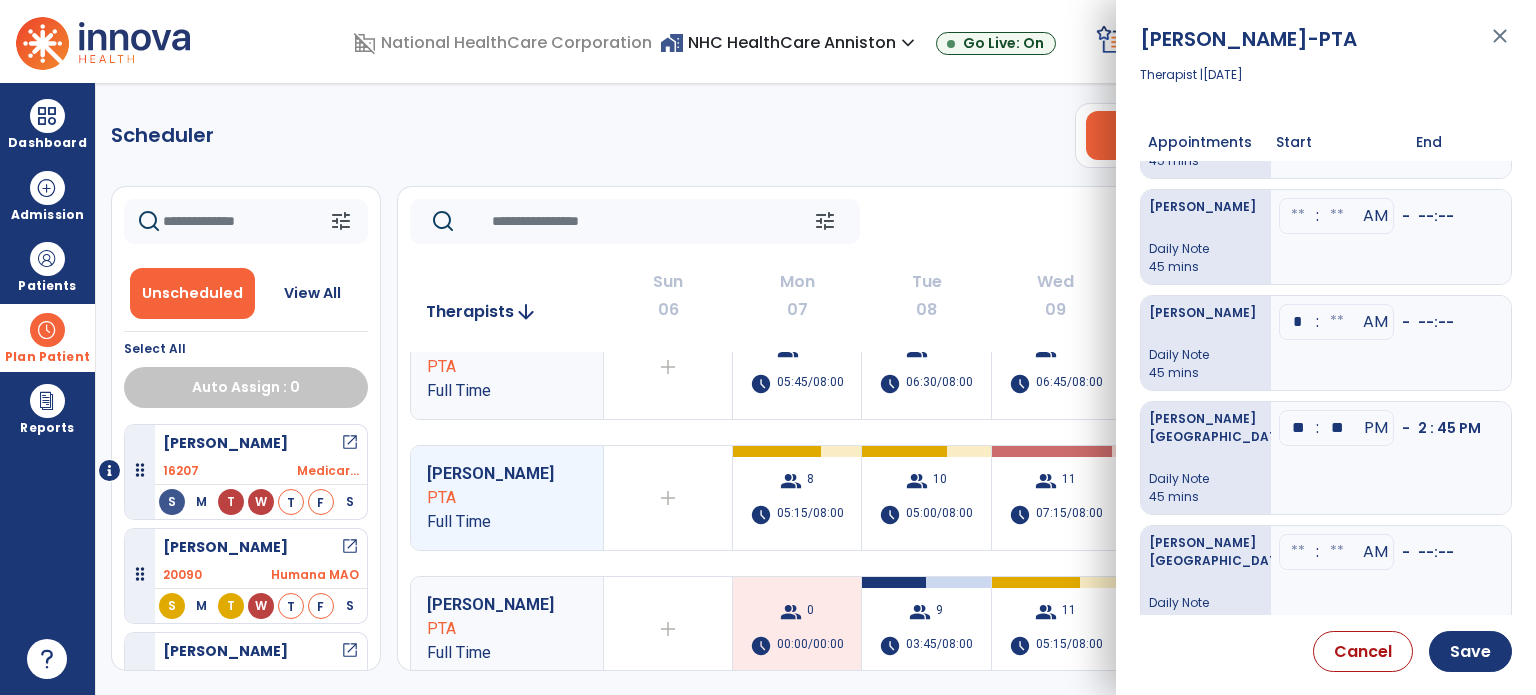 type on "**" 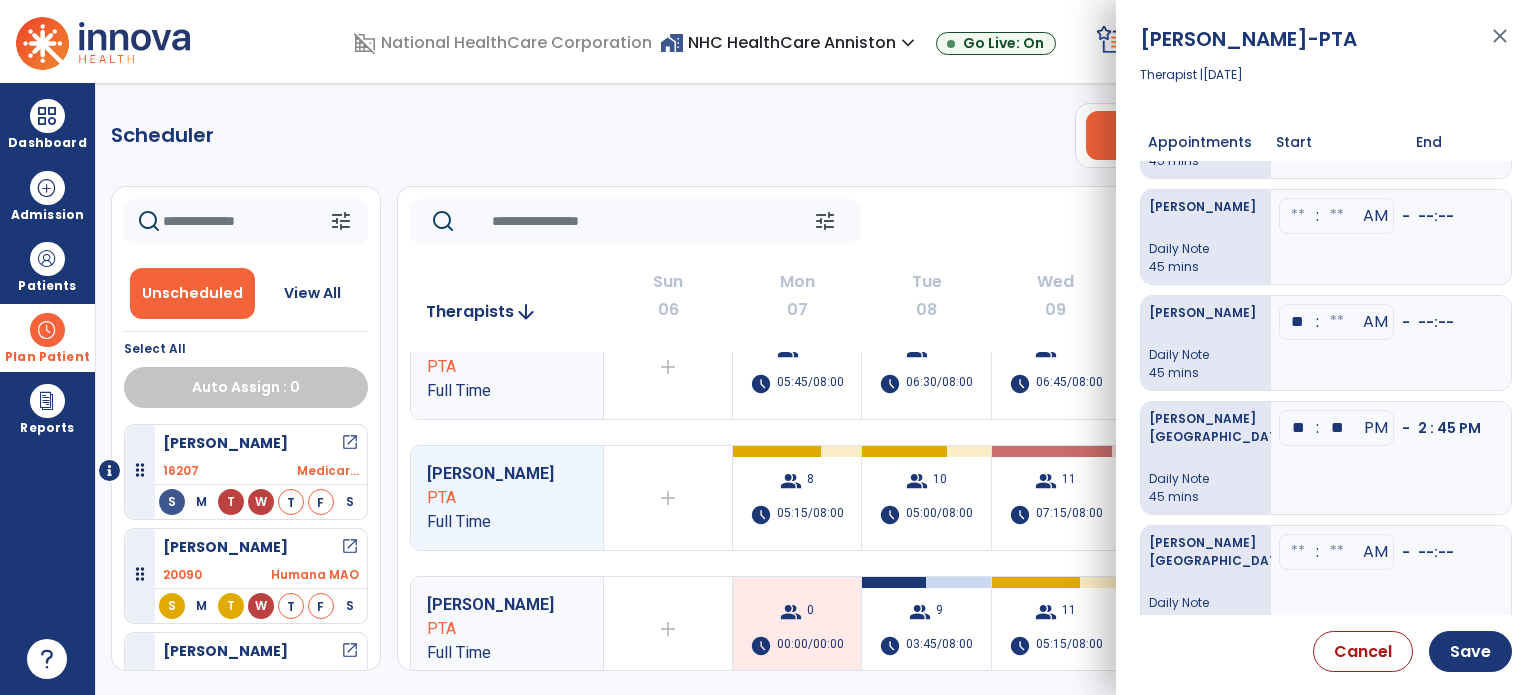 click at bounding box center (1337, 322) 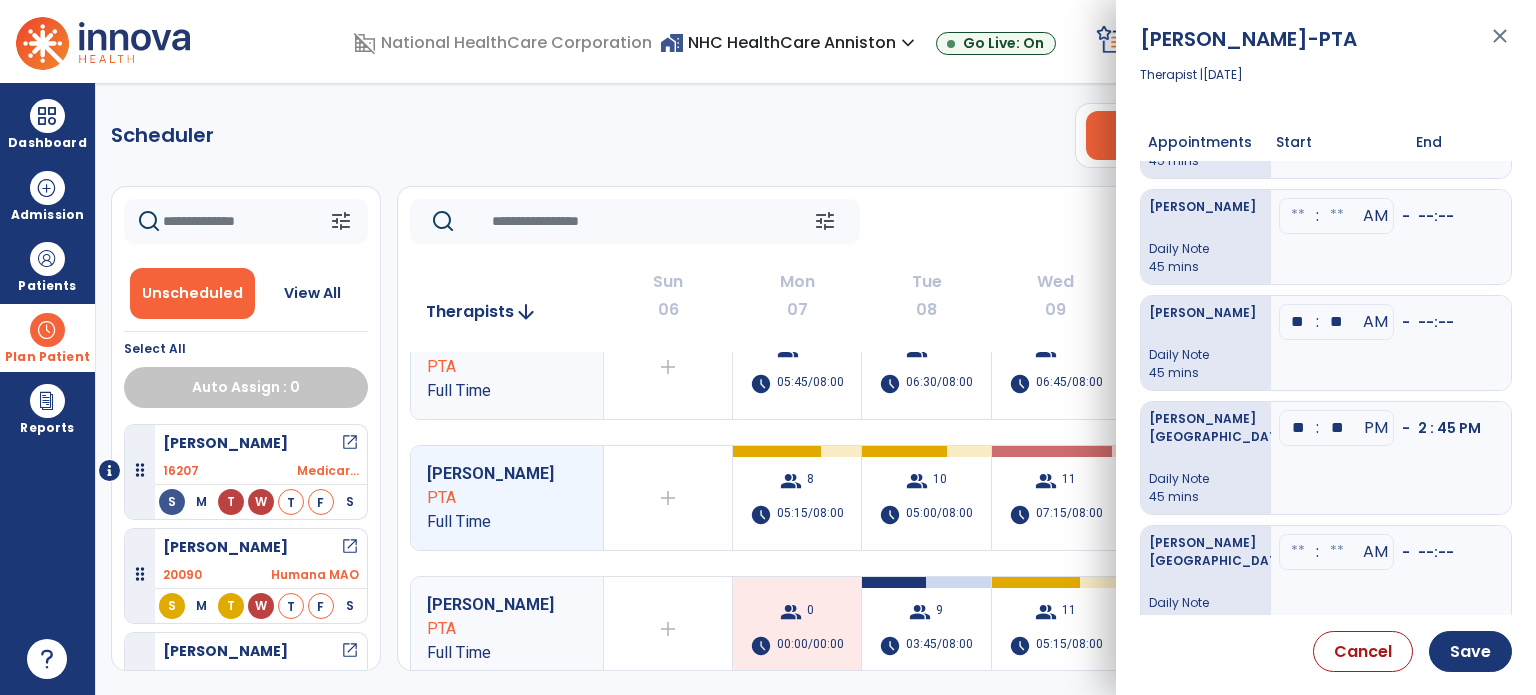 type on "**" 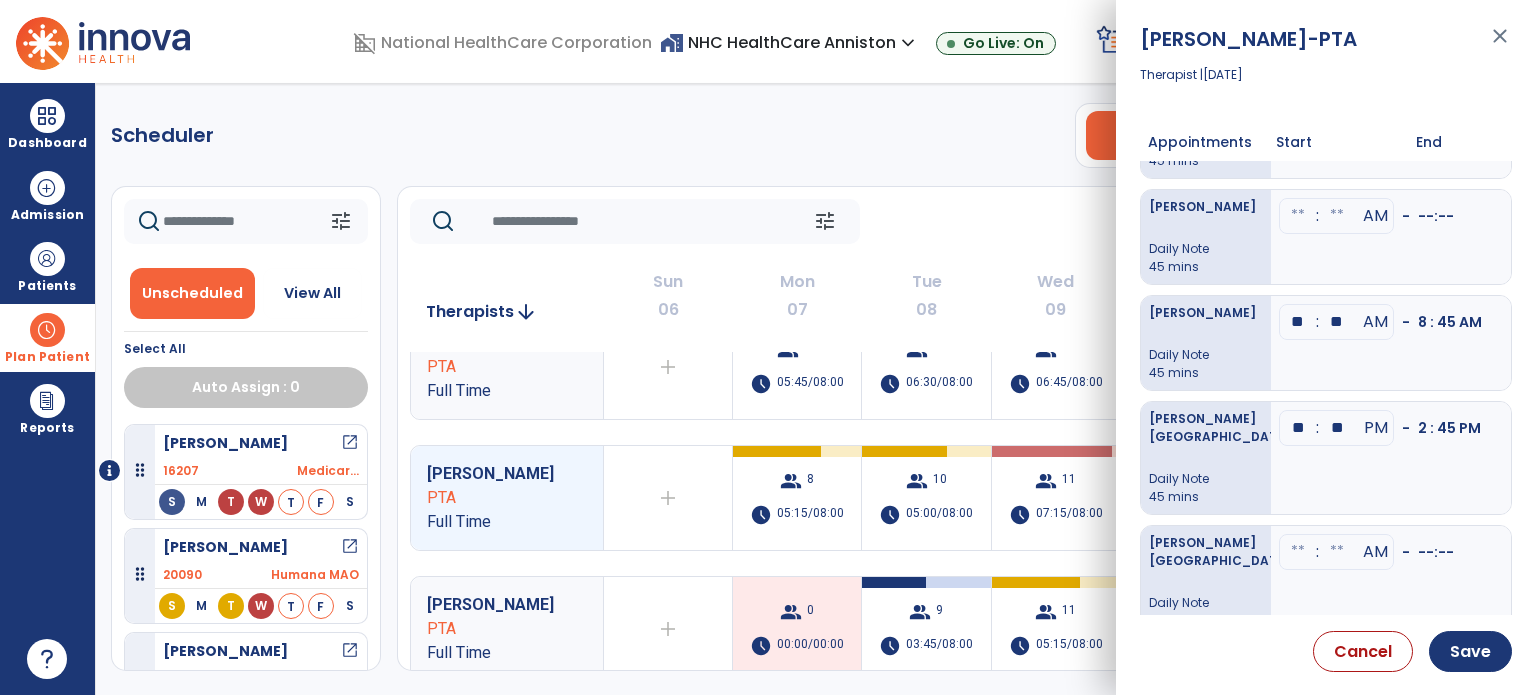 click on "** : ** AM - 8 : 45 AM" at bounding box center (1391, 343) 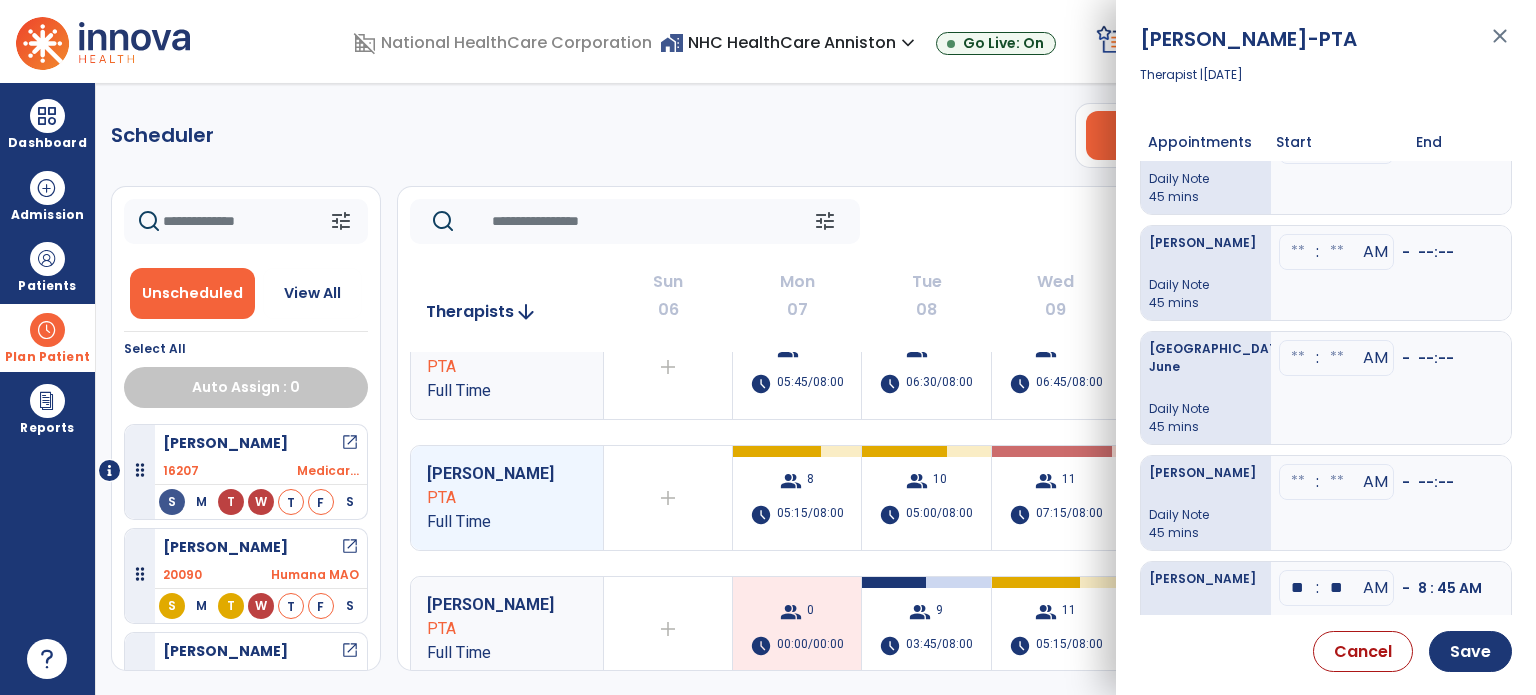 scroll, scrollTop: 8, scrollLeft: 0, axis: vertical 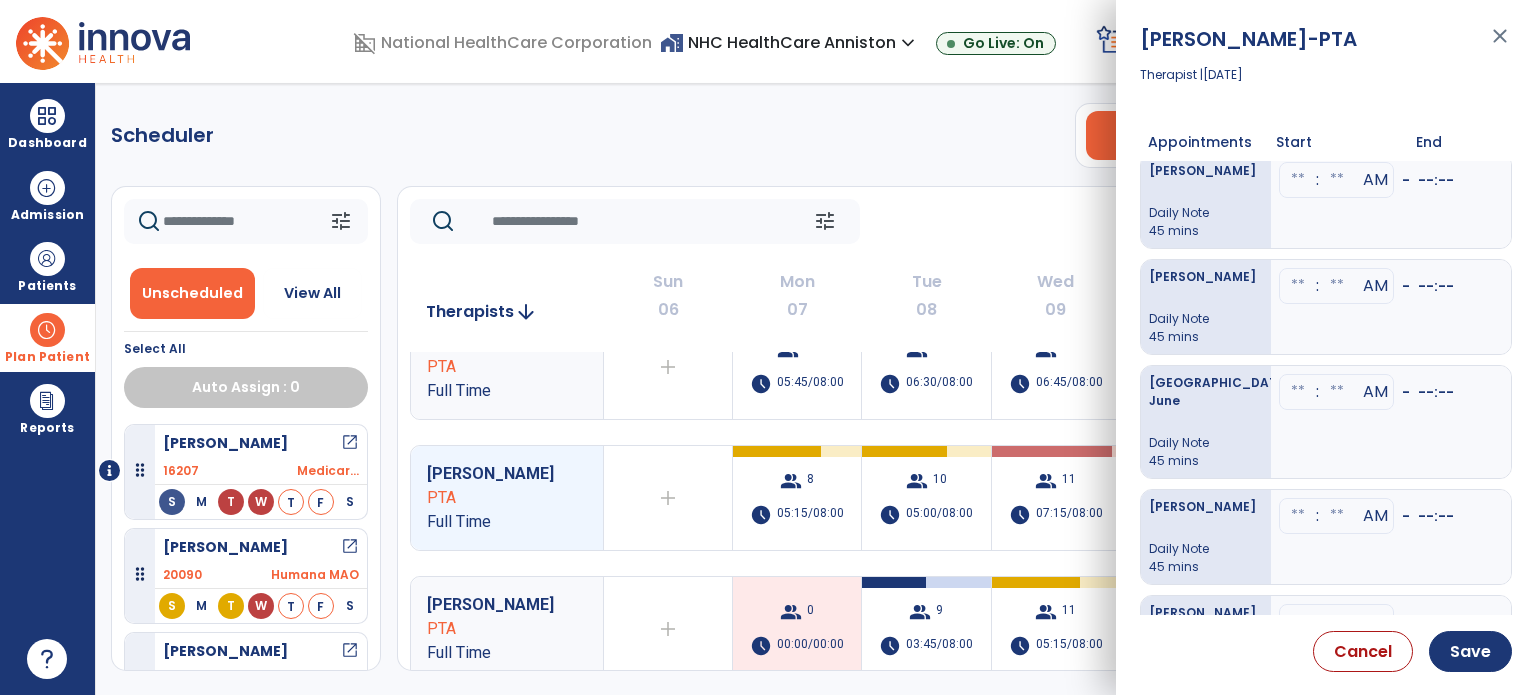 click at bounding box center (1298, 180) 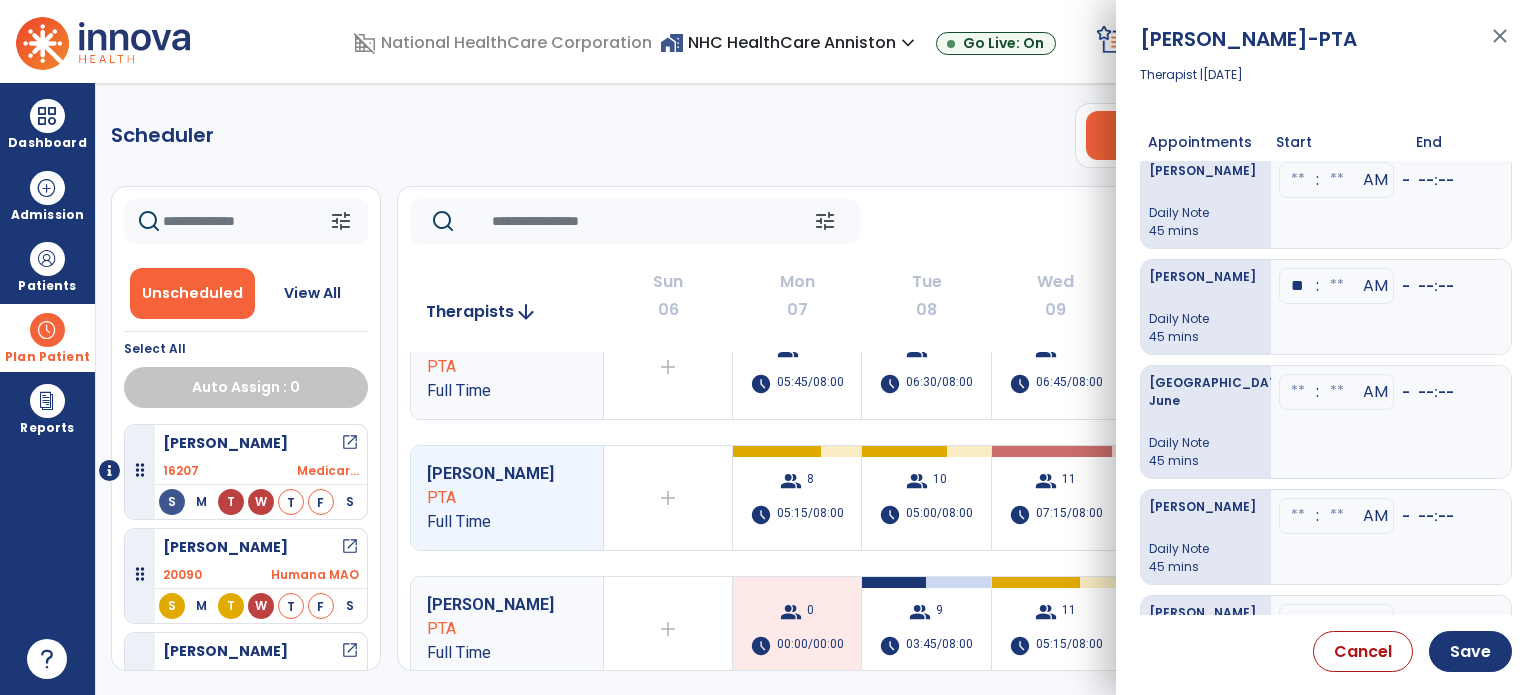 type on "**" 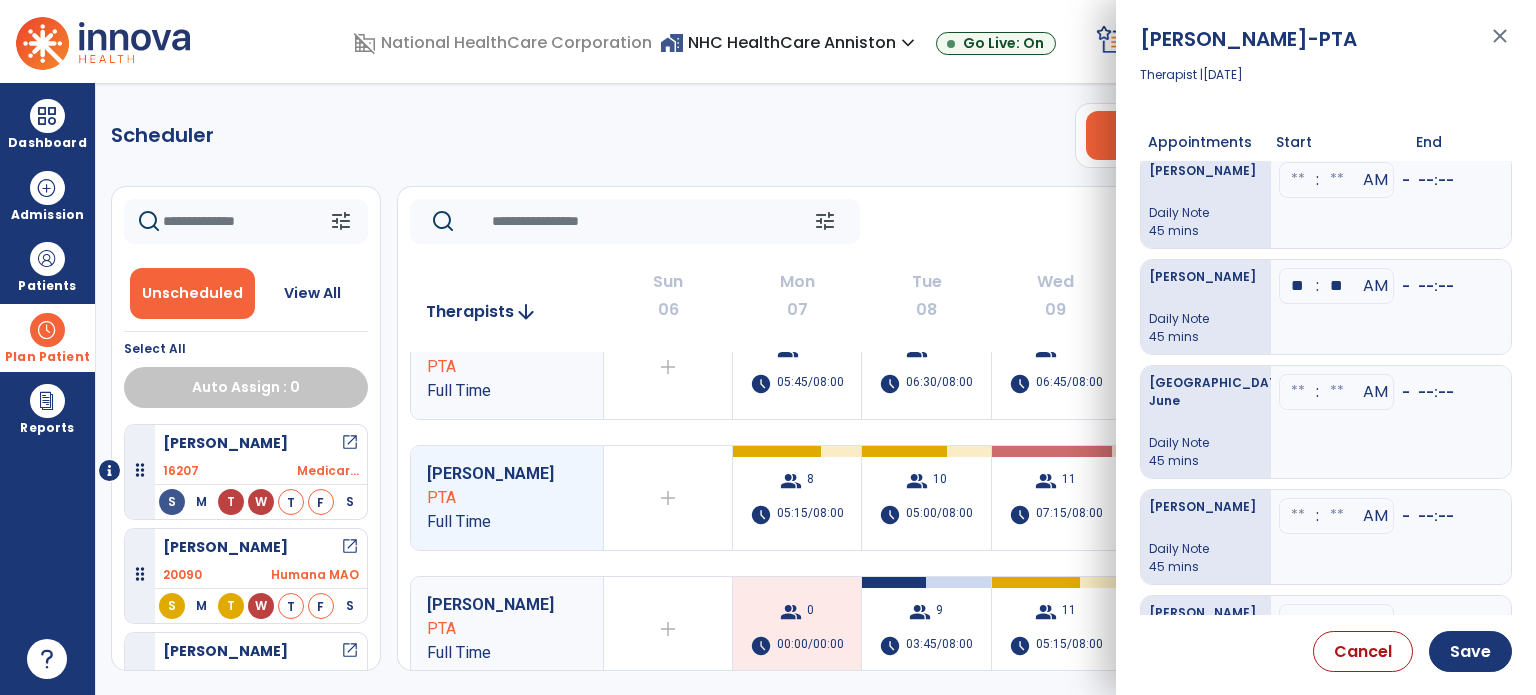 type on "**" 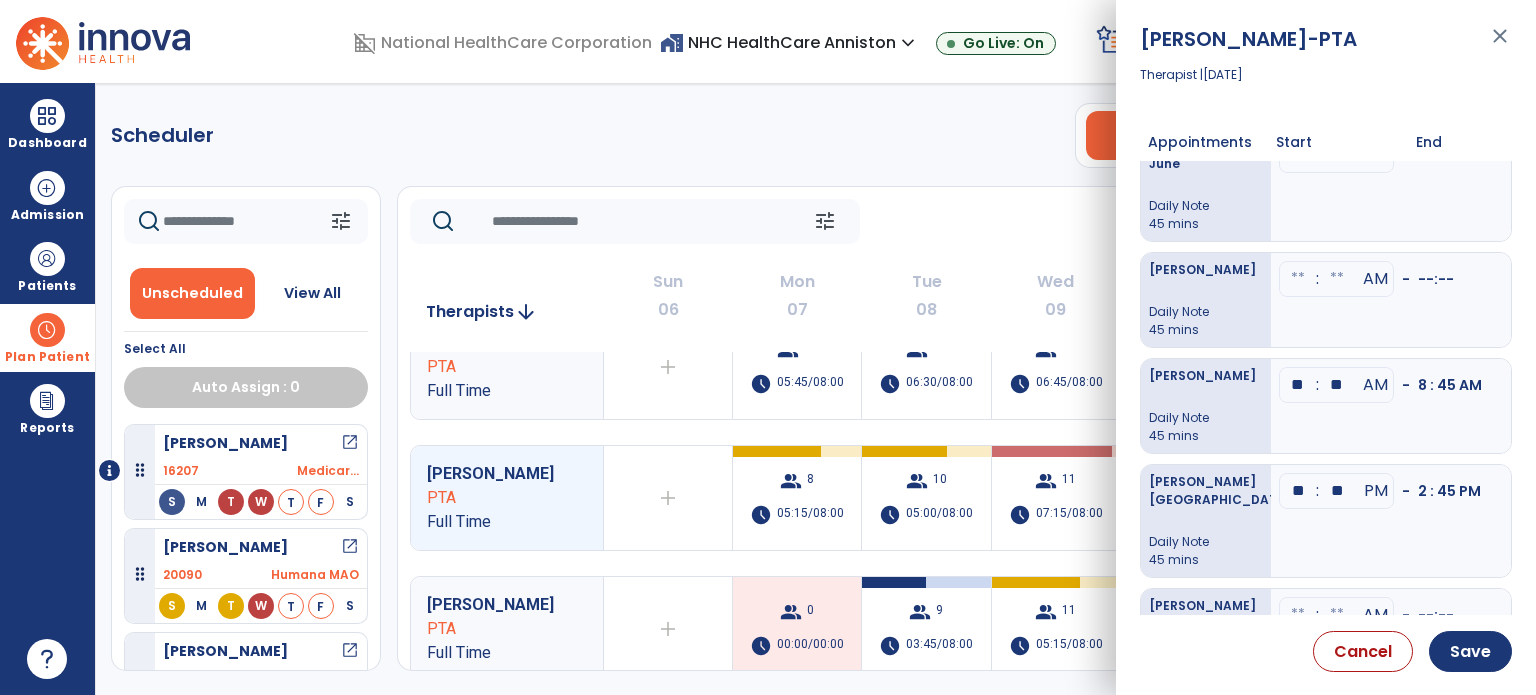 scroll, scrollTop: 208, scrollLeft: 0, axis: vertical 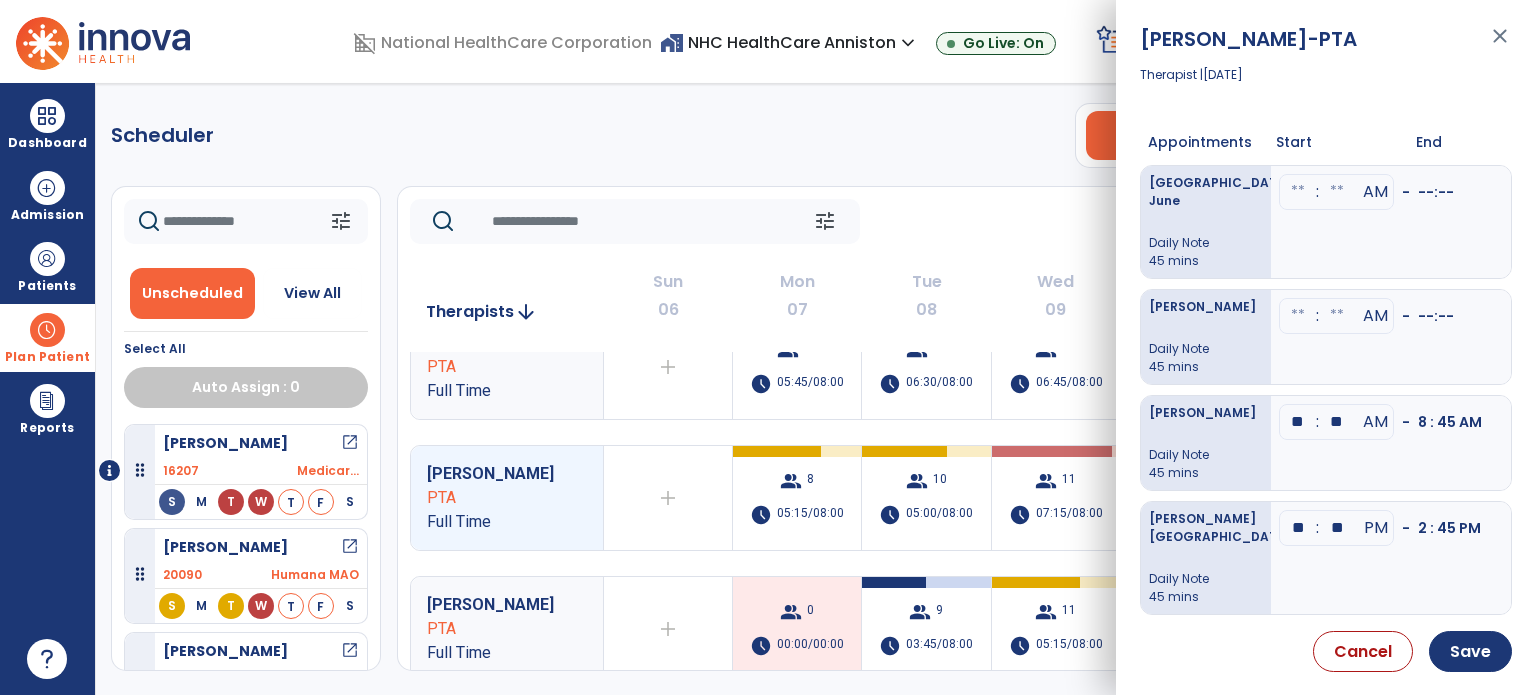 click at bounding box center [1298, -20] 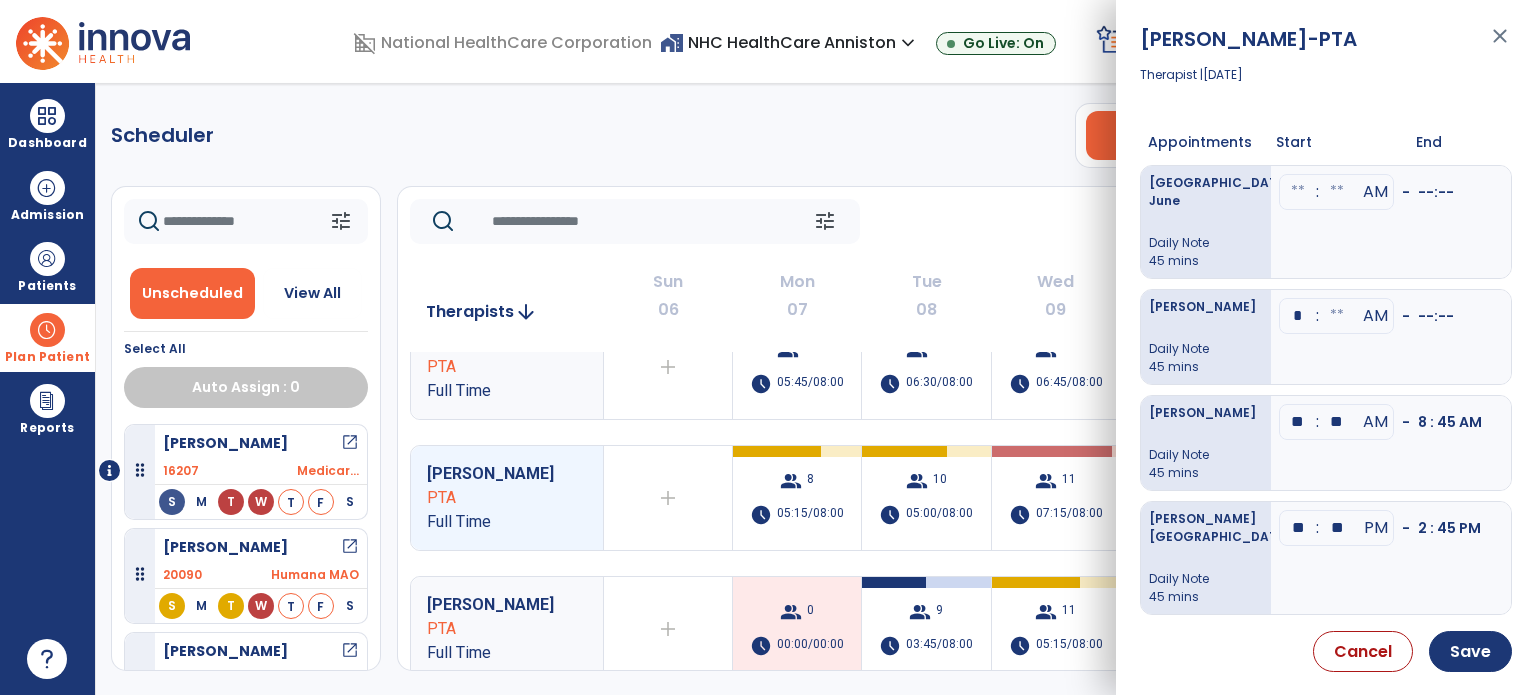 type on "**" 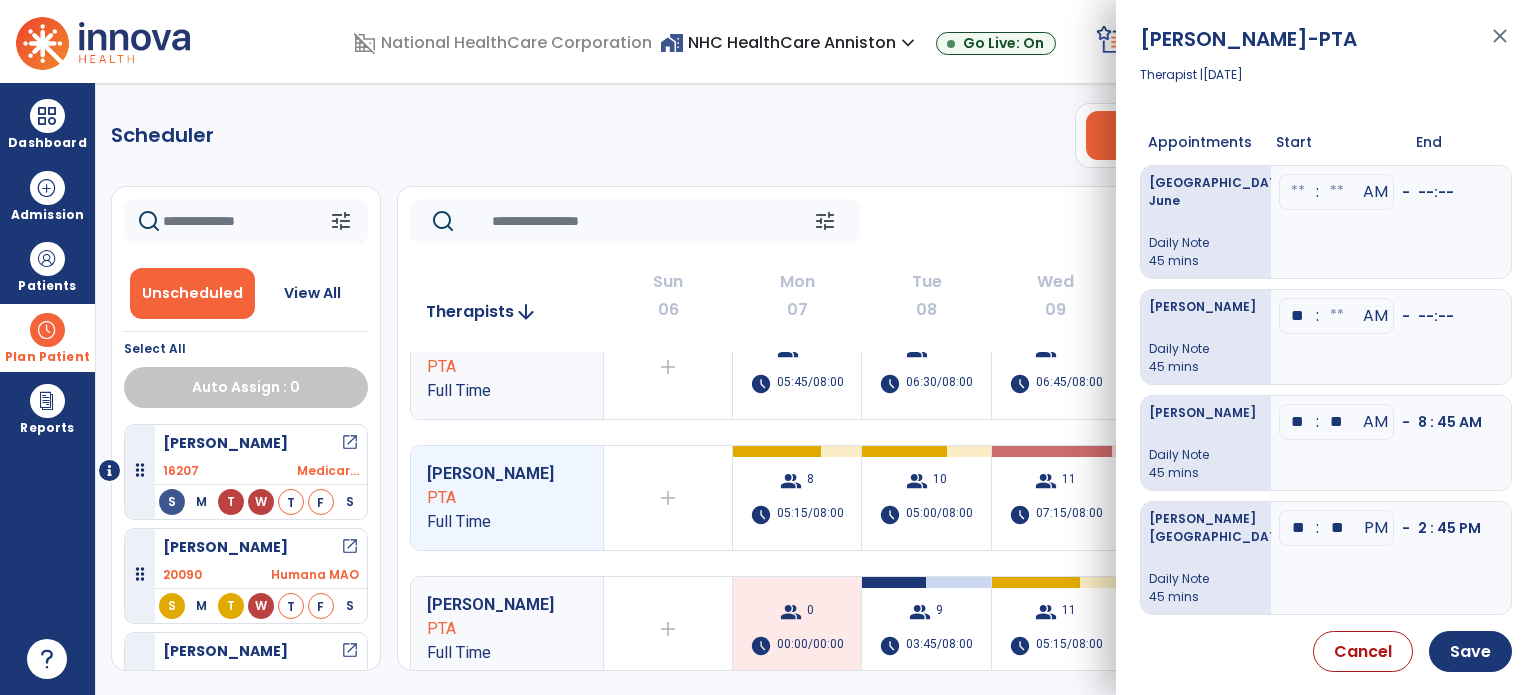 click at bounding box center (1337, -20) 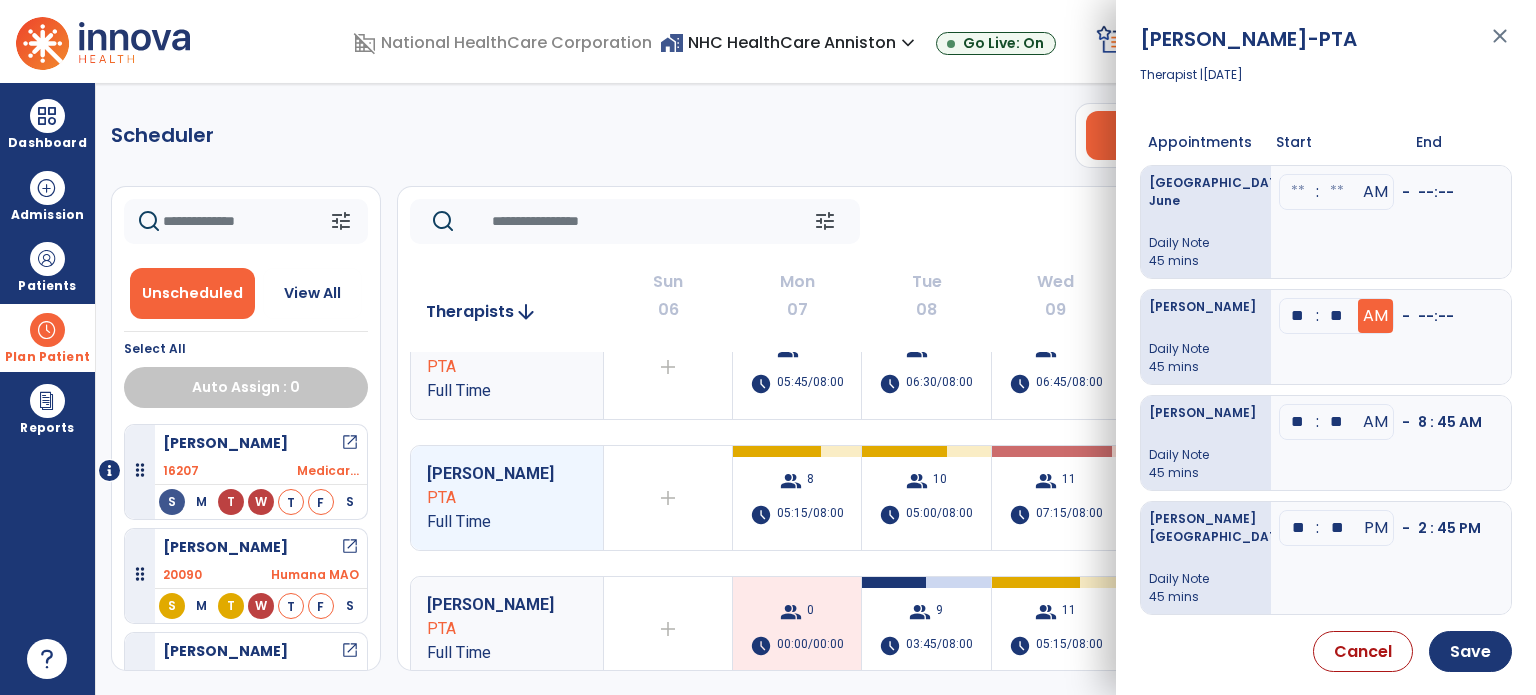 type on "**" 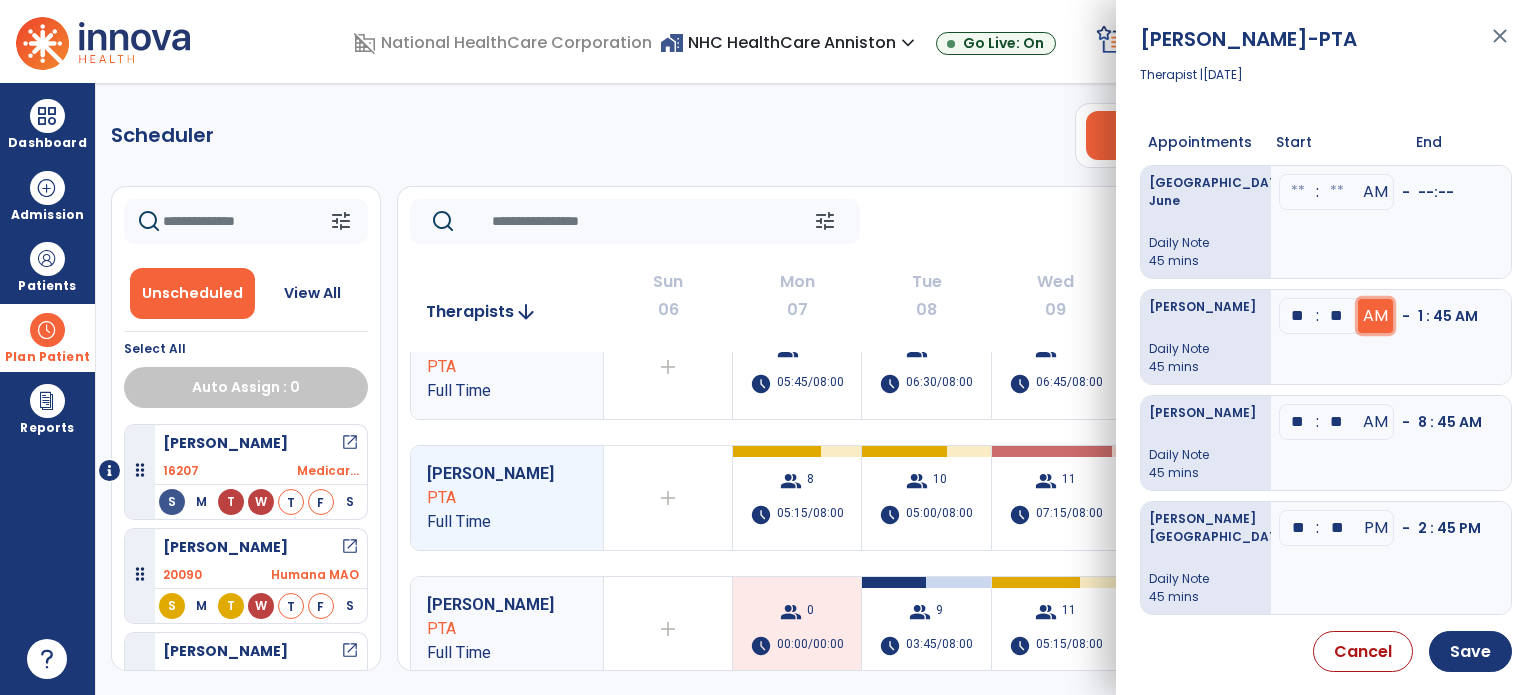 click on "AM" at bounding box center [1375, 86] 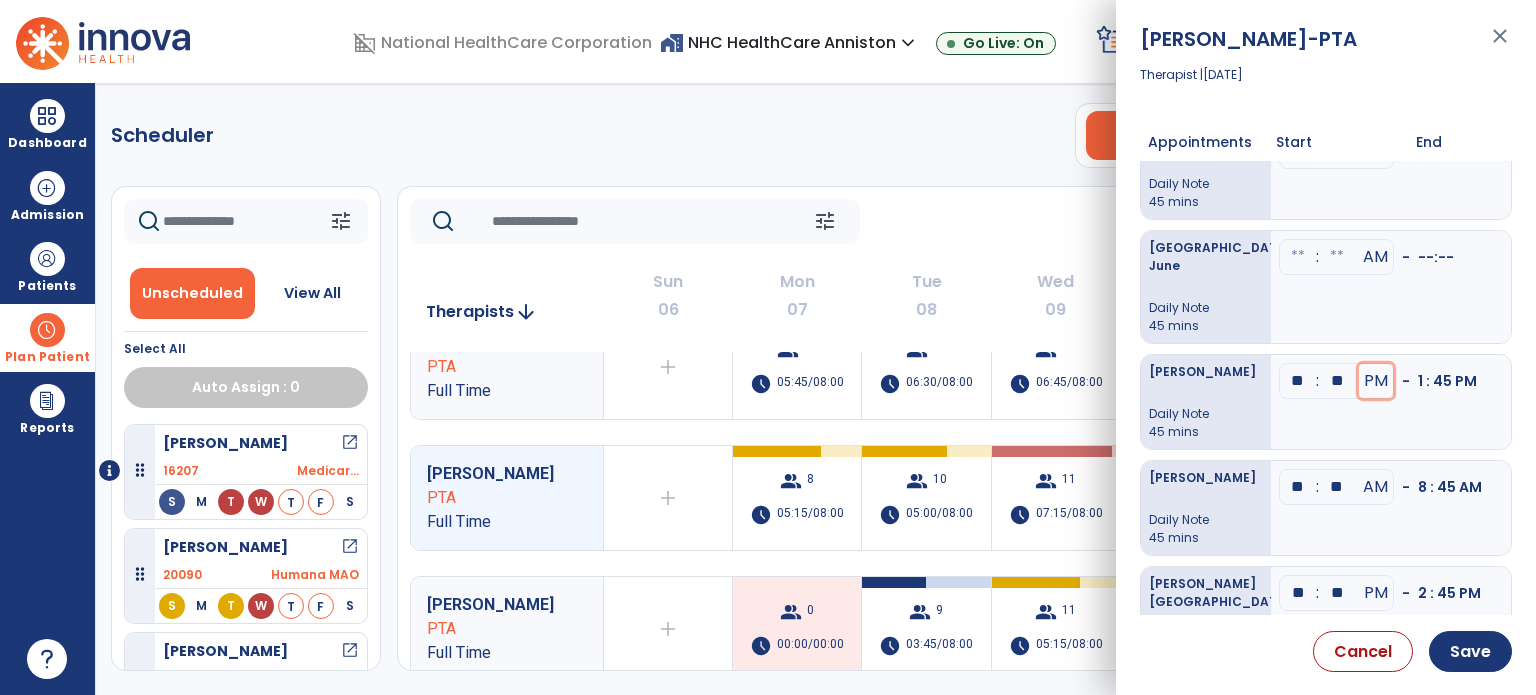 scroll, scrollTop: 108, scrollLeft: 0, axis: vertical 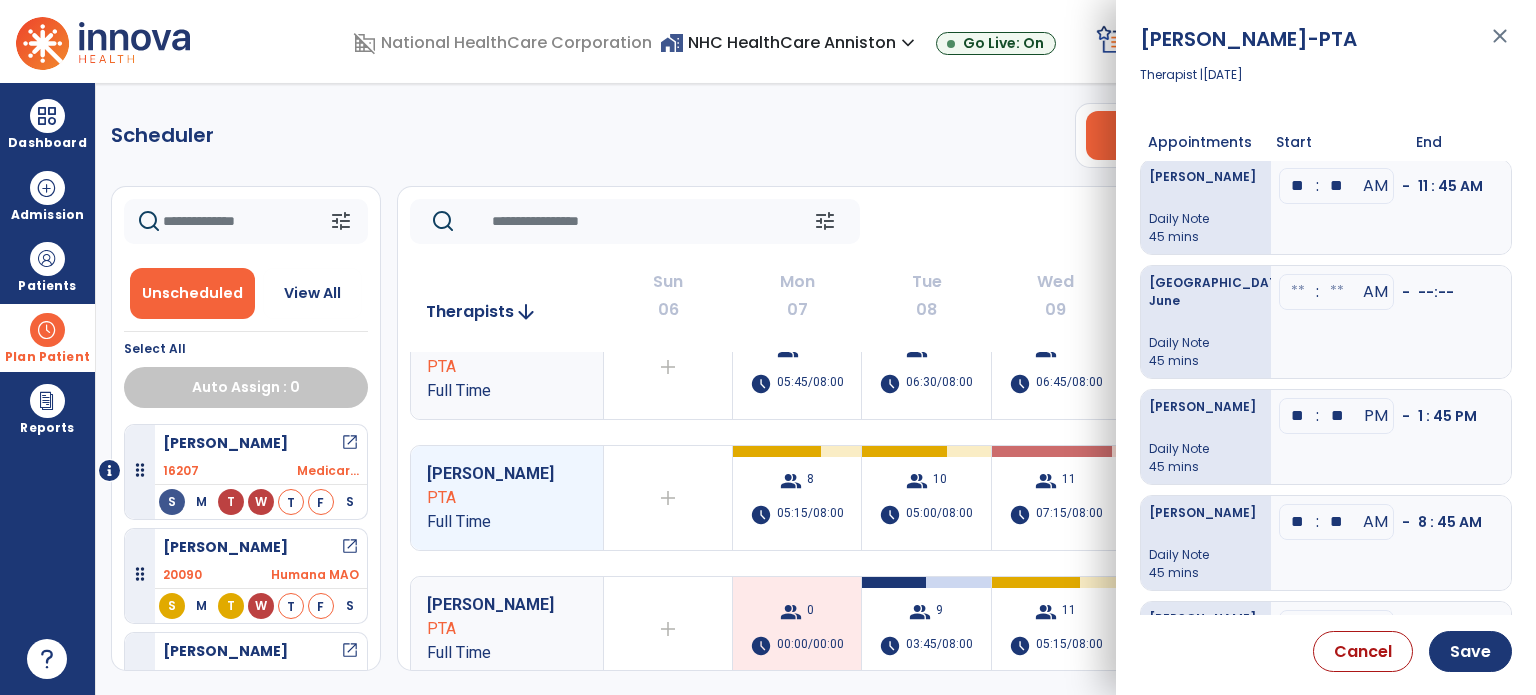 click at bounding box center [1298, 80] 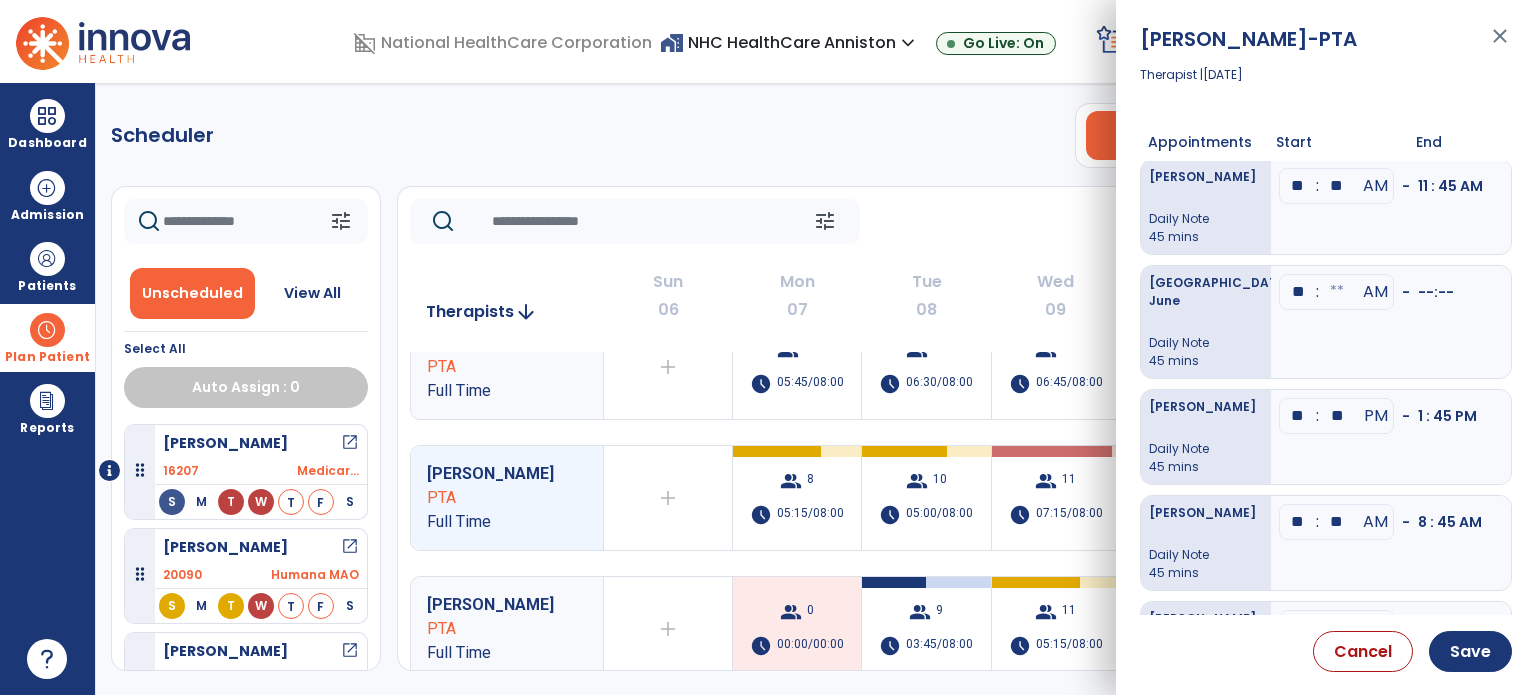 type on "**" 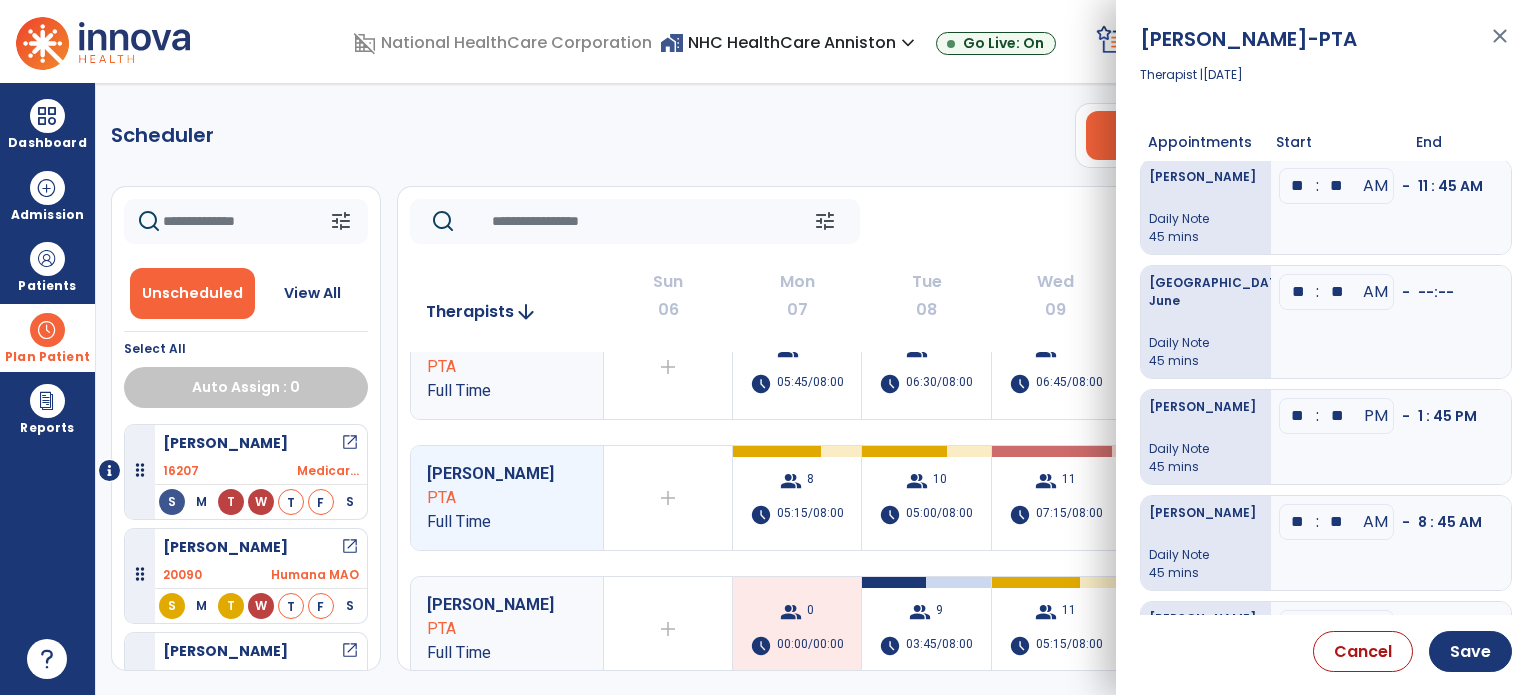 type on "**" 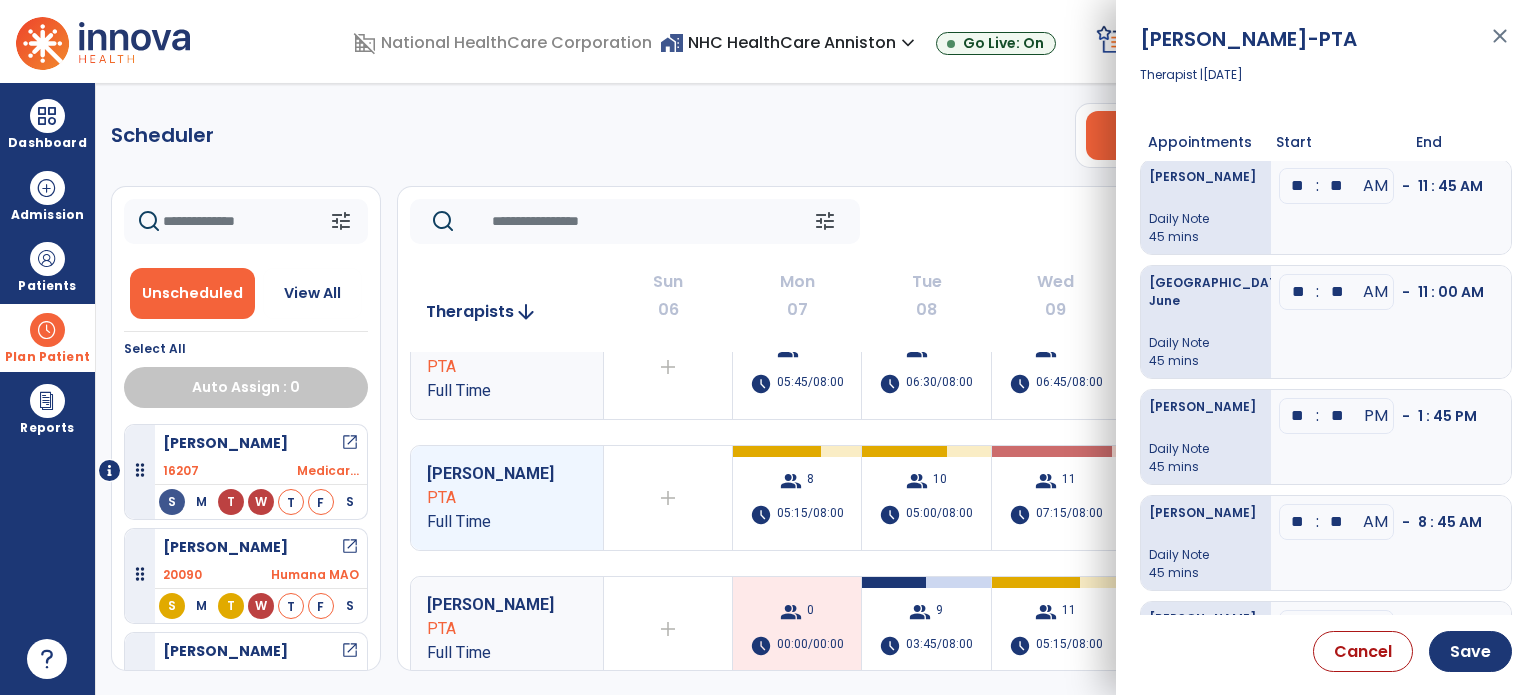 click on "** : ** AM - 11 : 00 AM" at bounding box center [1391, 322] 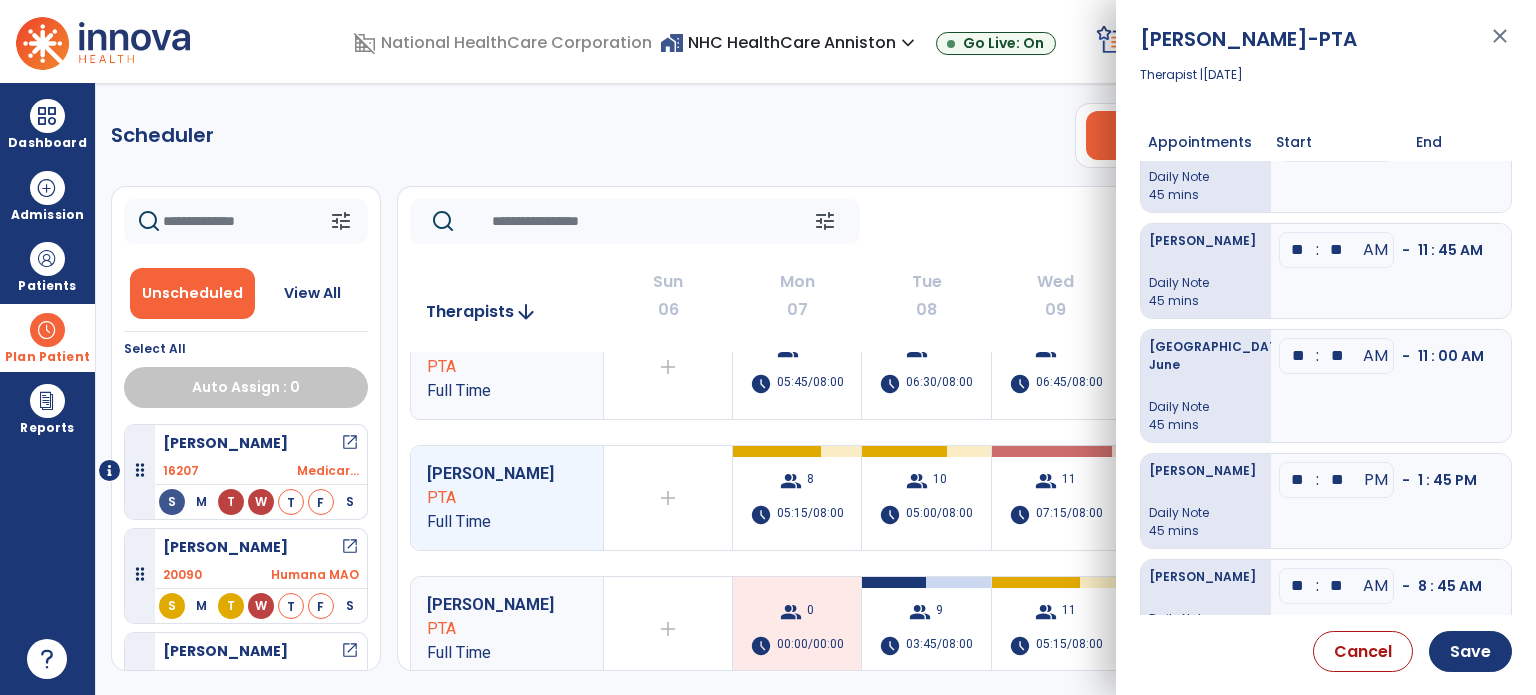 scroll, scrollTop: 0, scrollLeft: 0, axis: both 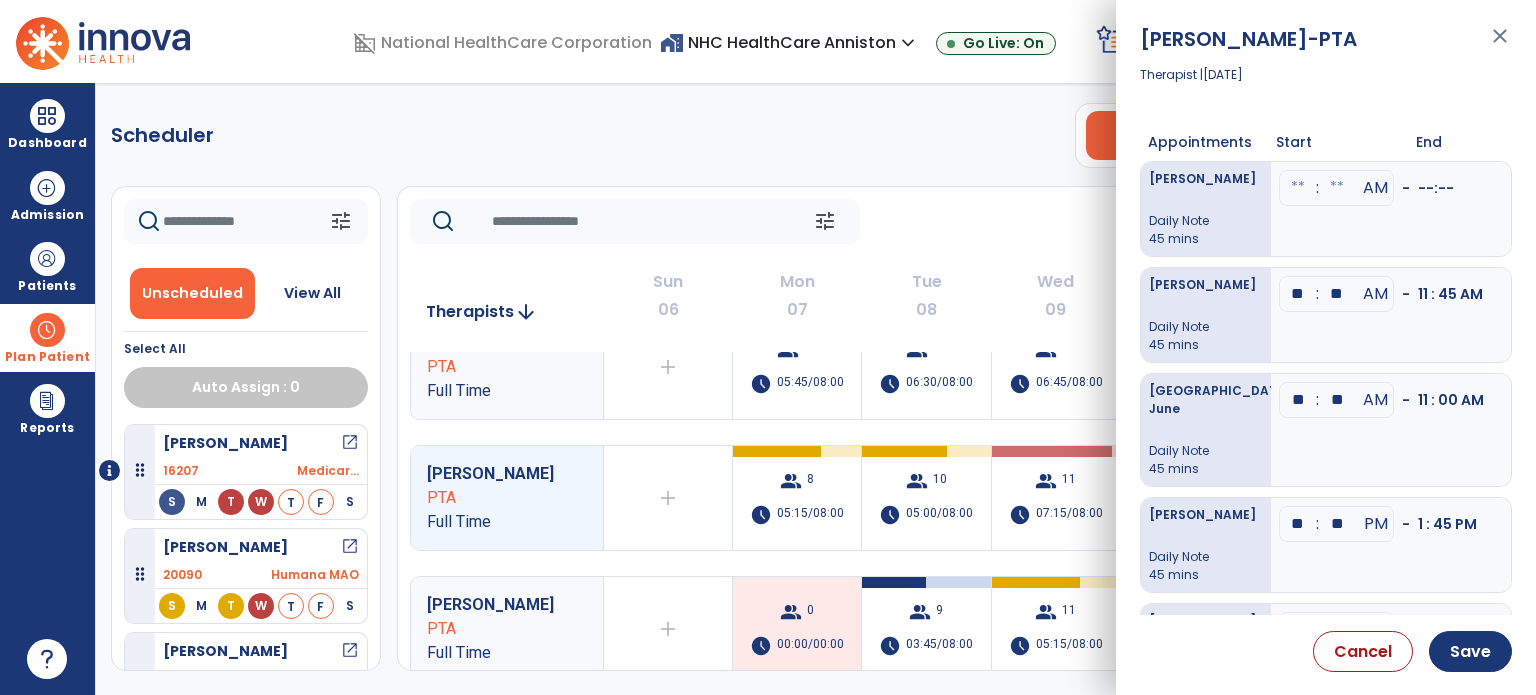 click at bounding box center (1298, 188) 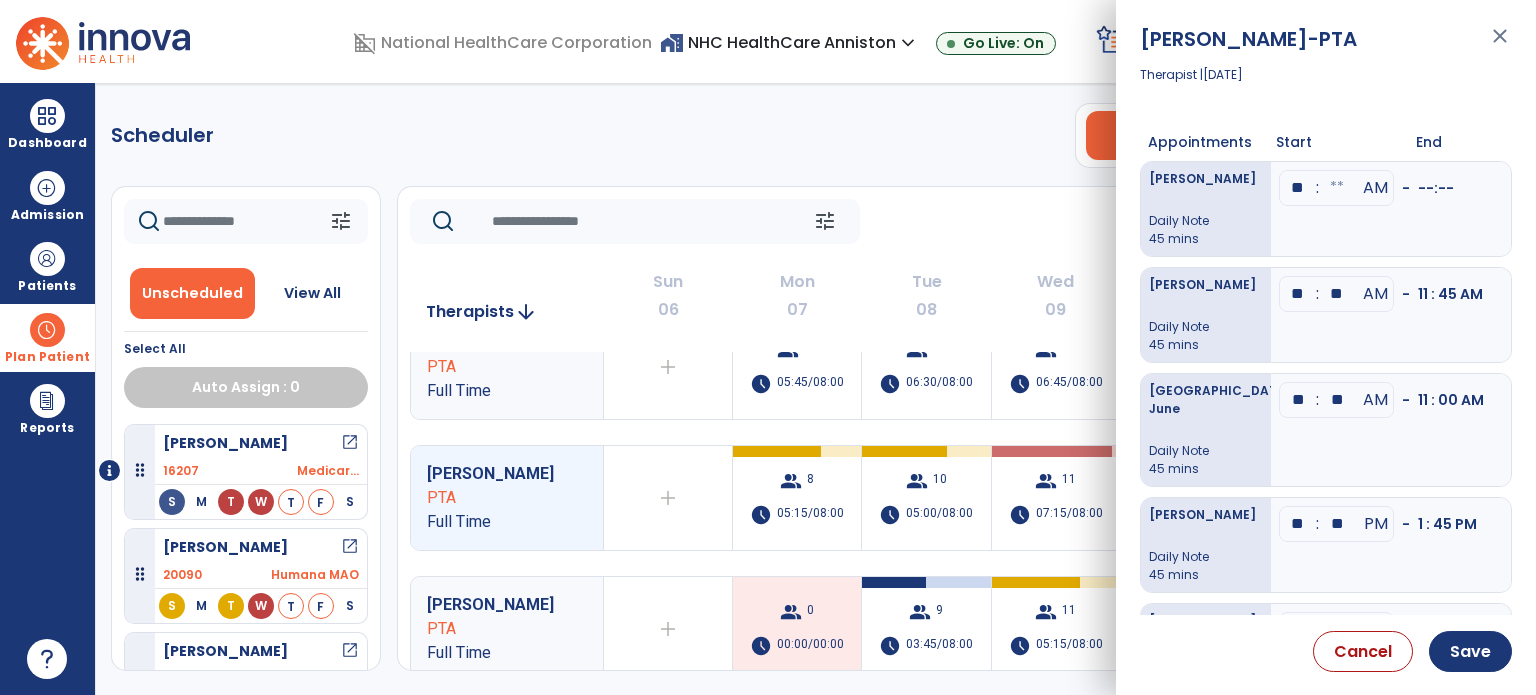 type on "**" 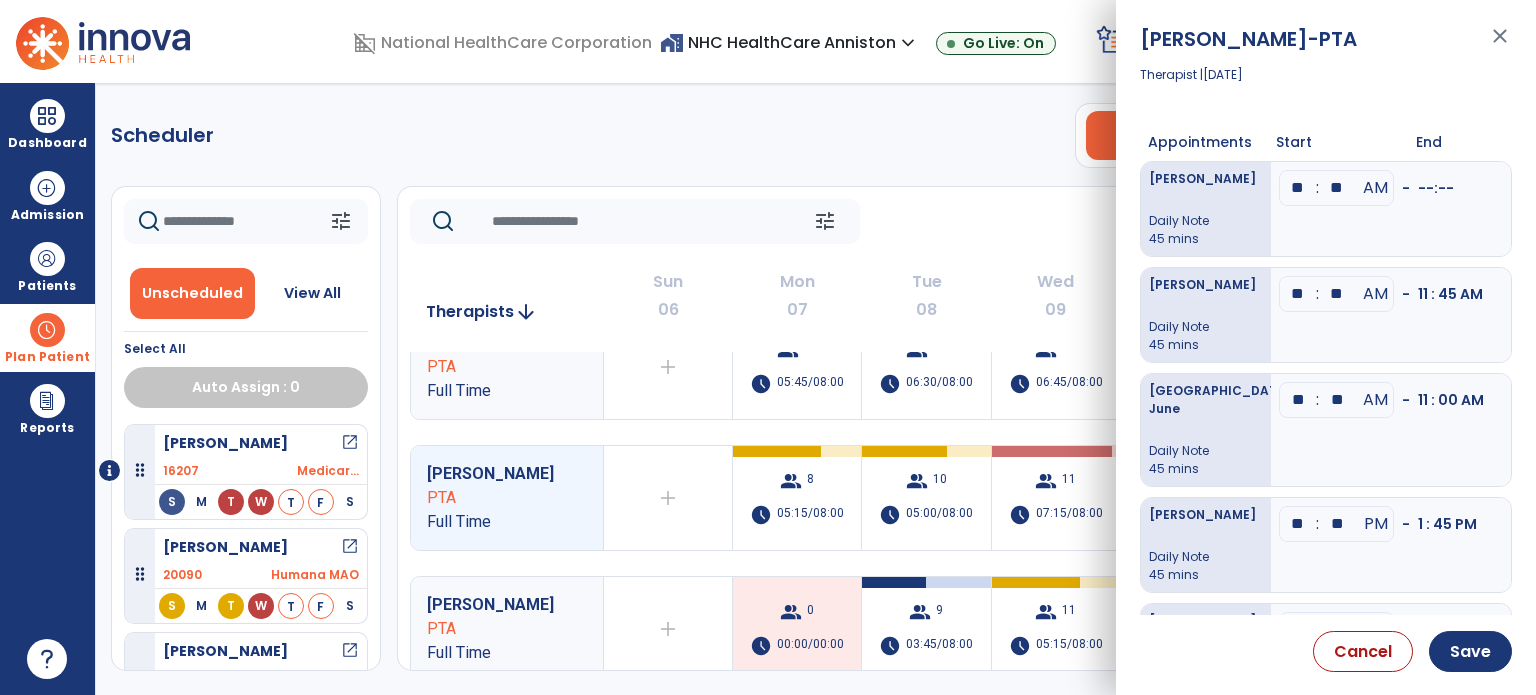 type on "**" 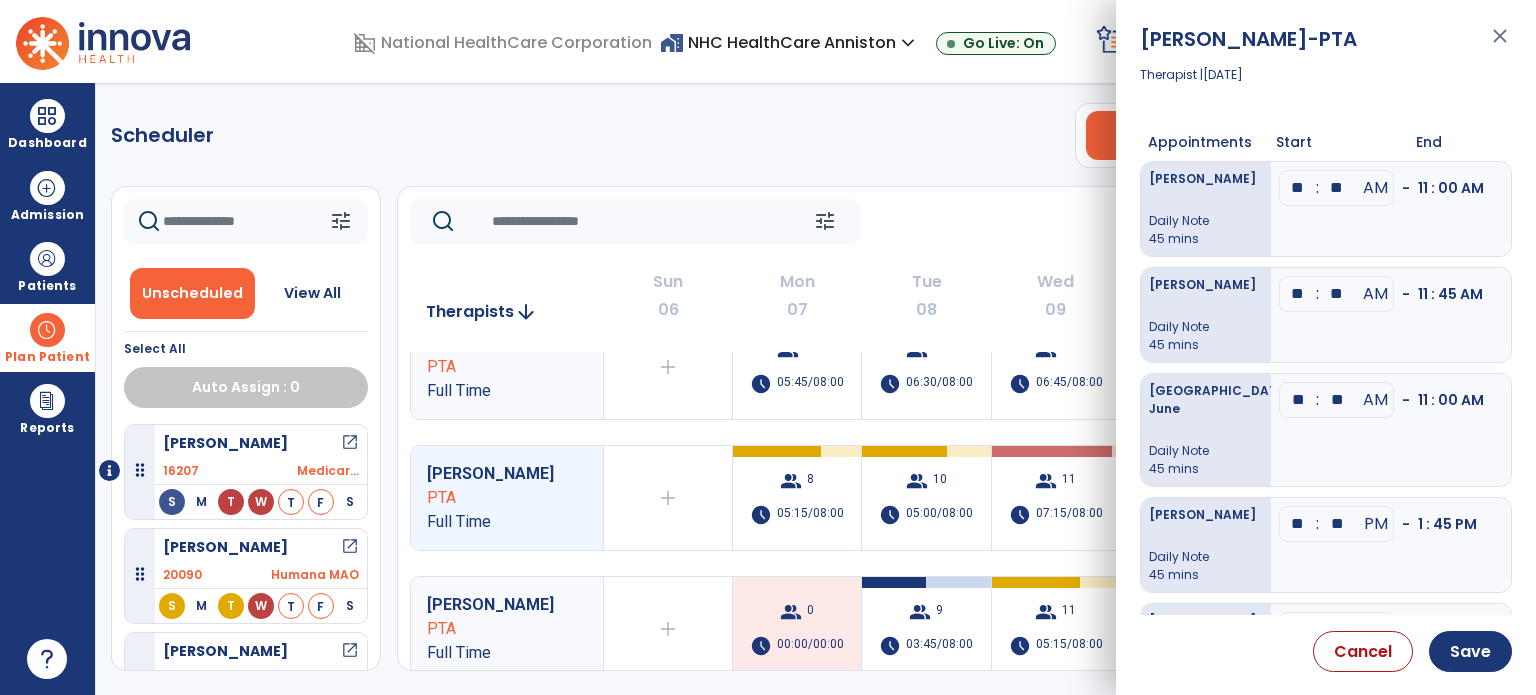 click on "** : ** AM - 11 : 00 AM" at bounding box center (1391, 209) 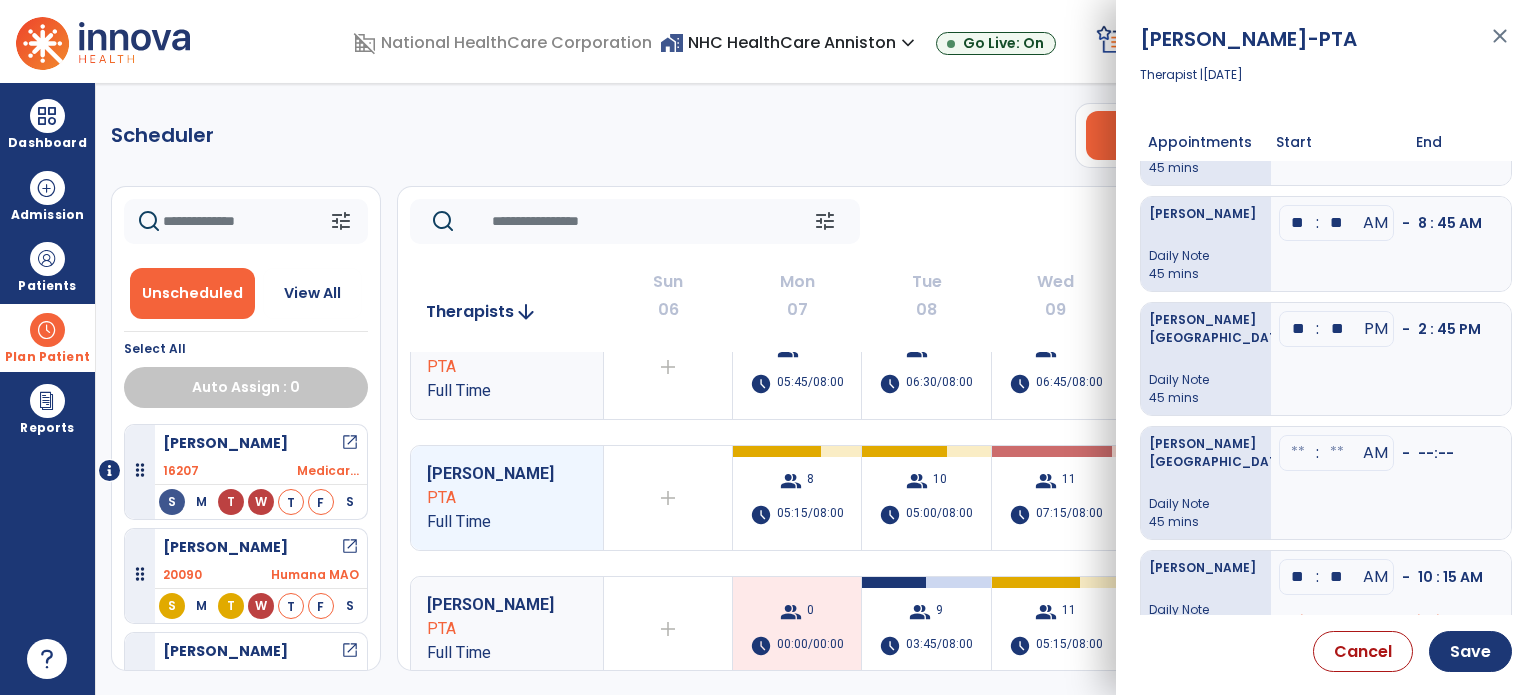scroll, scrollTop: 408, scrollLeft: 0, axis: vertical 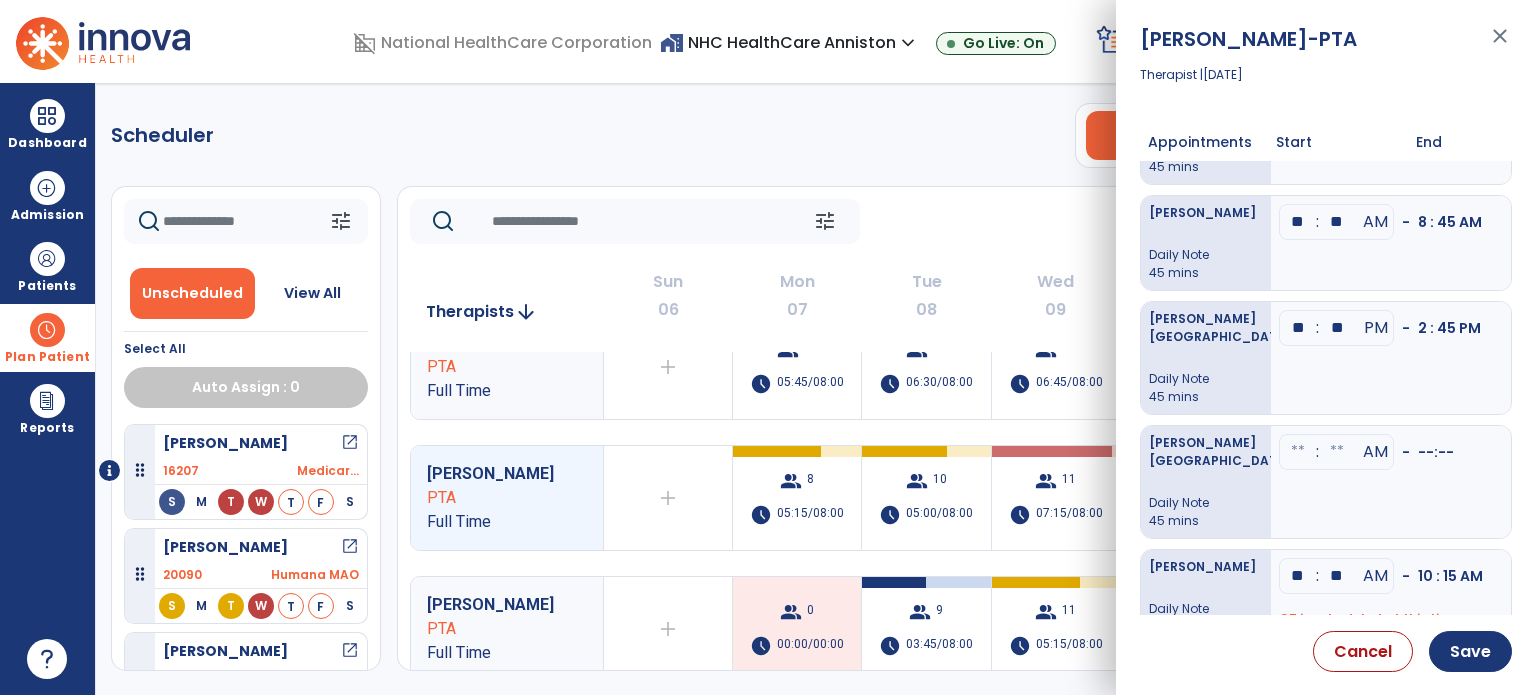 click at bounding box center [1298, 452] 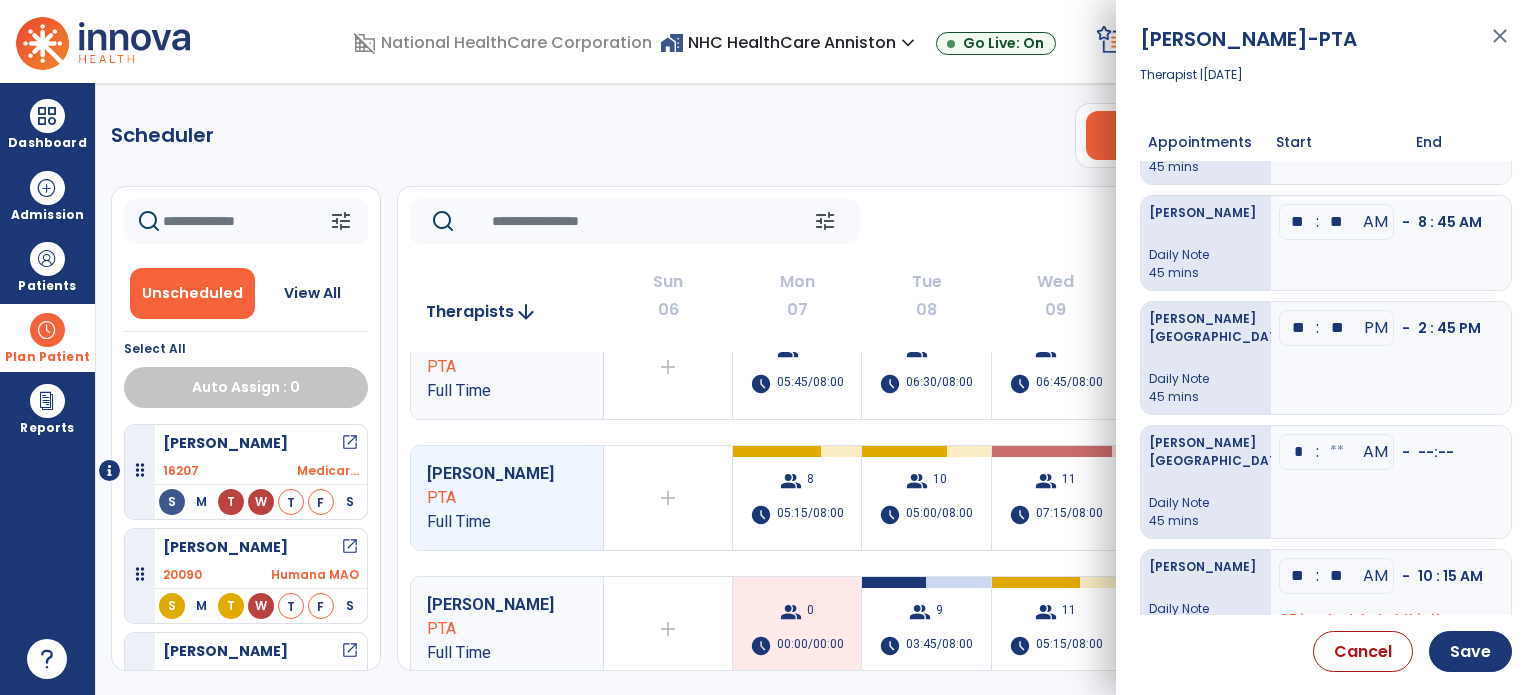 type on "**" 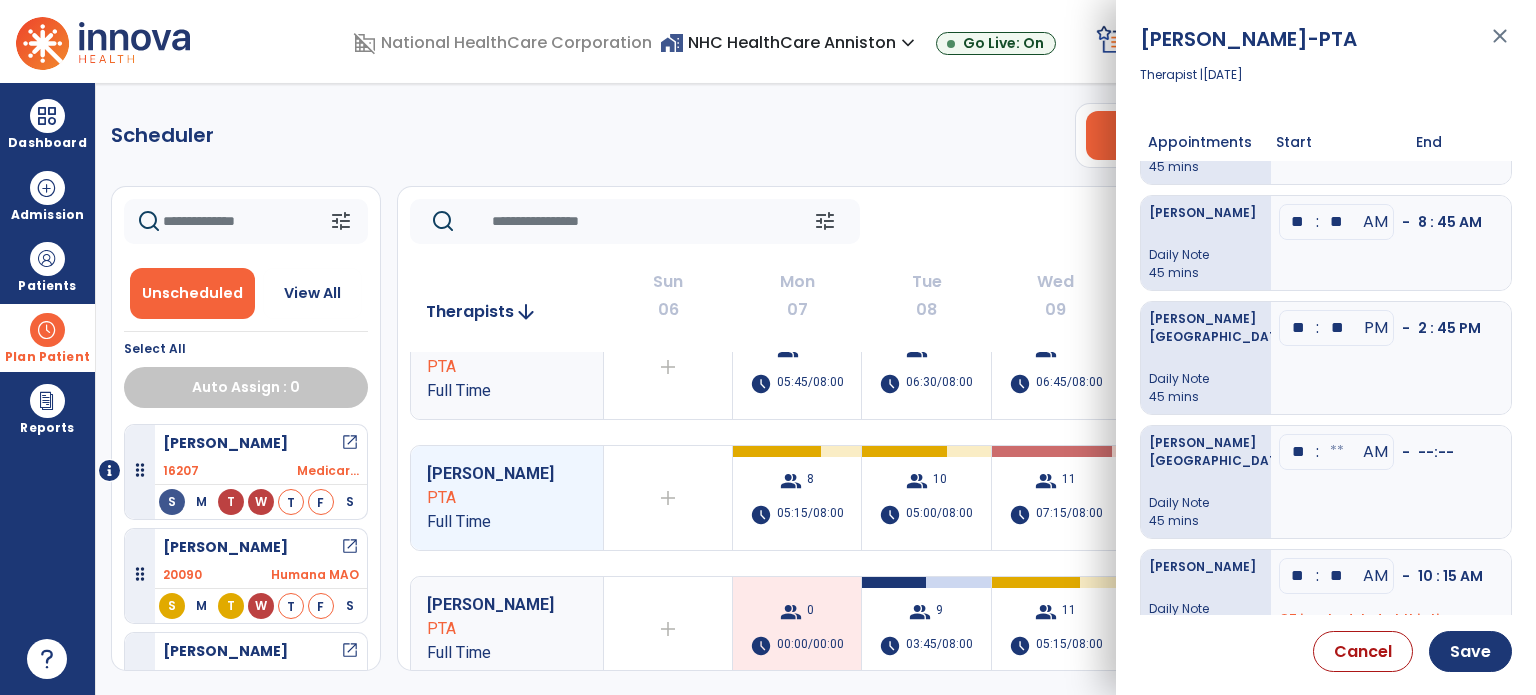 click at bounding box center (1337, -220) 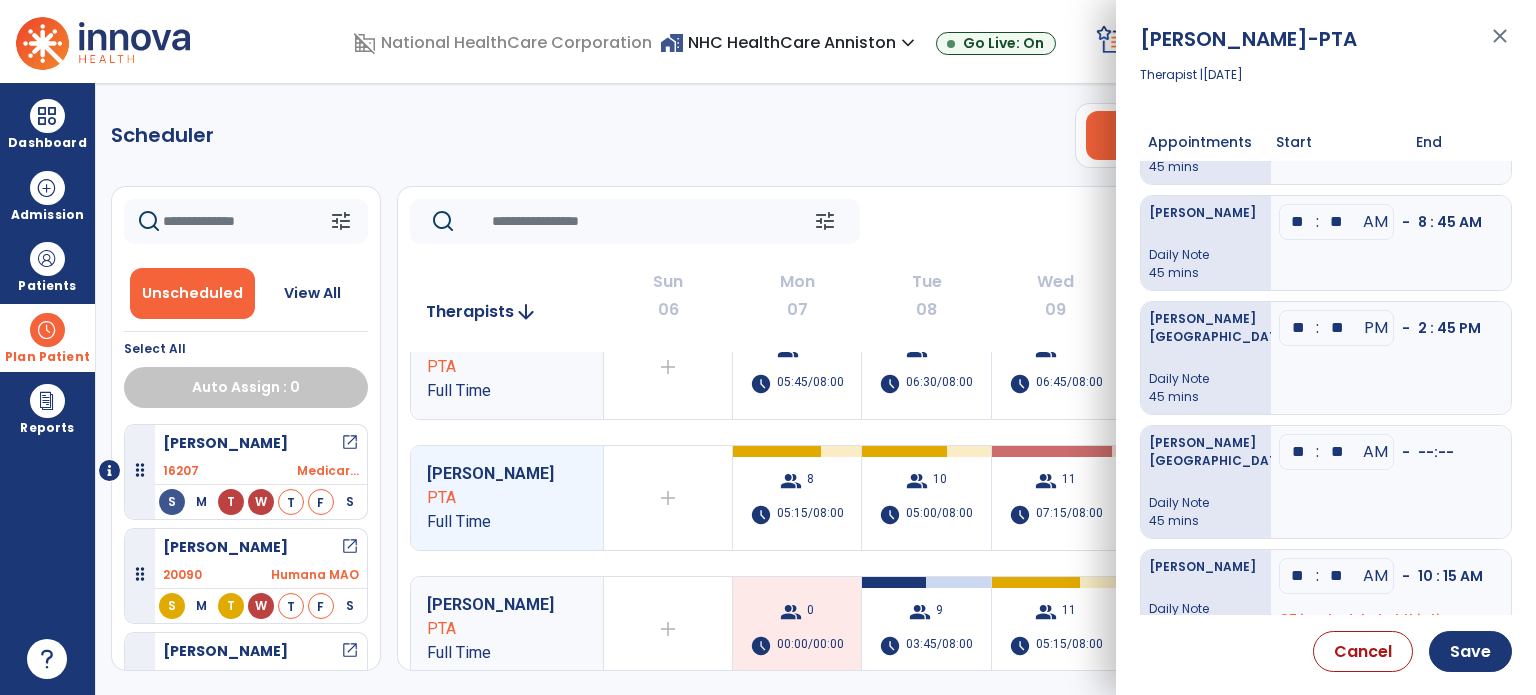 type on "**" 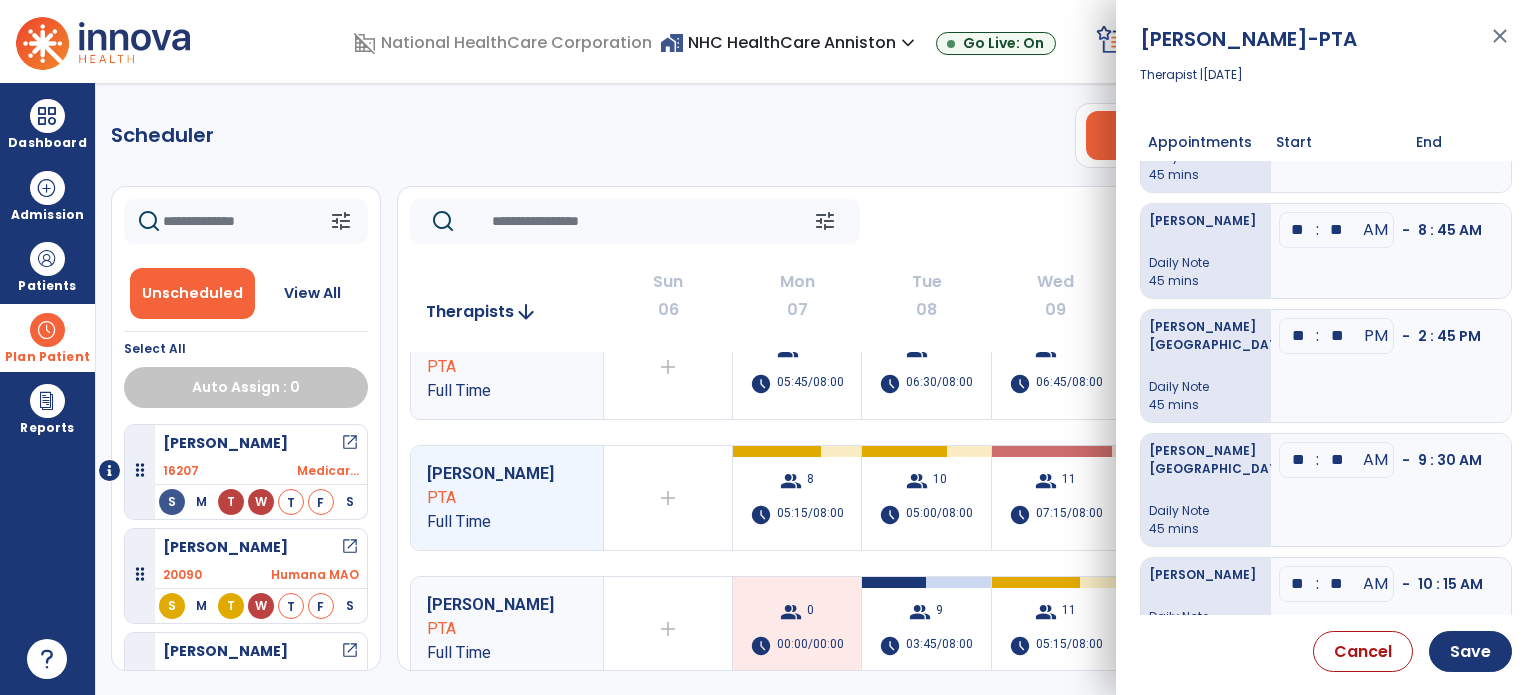 scroll, scrollTop: 408, scrollLeft: 0, axis: vertical 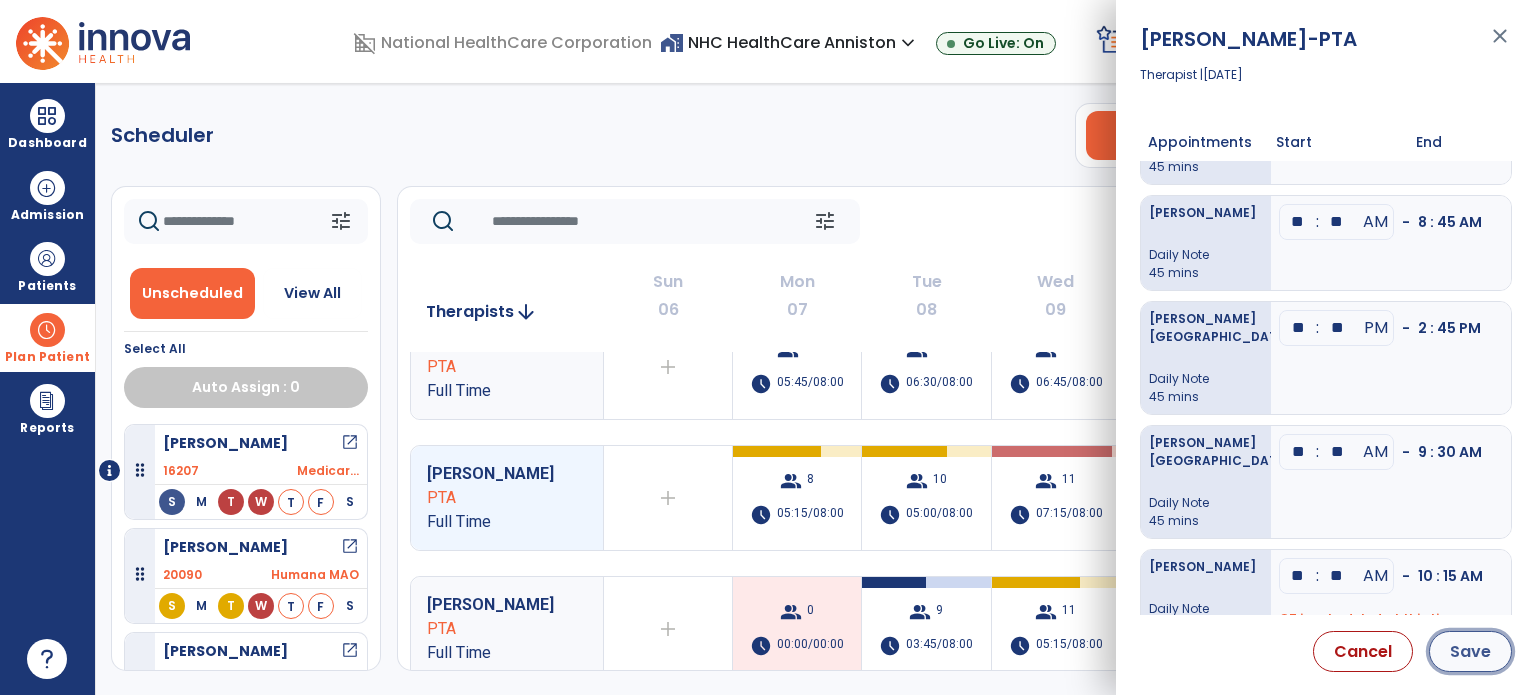 click on "Save" at bounding box center [1470, 651] 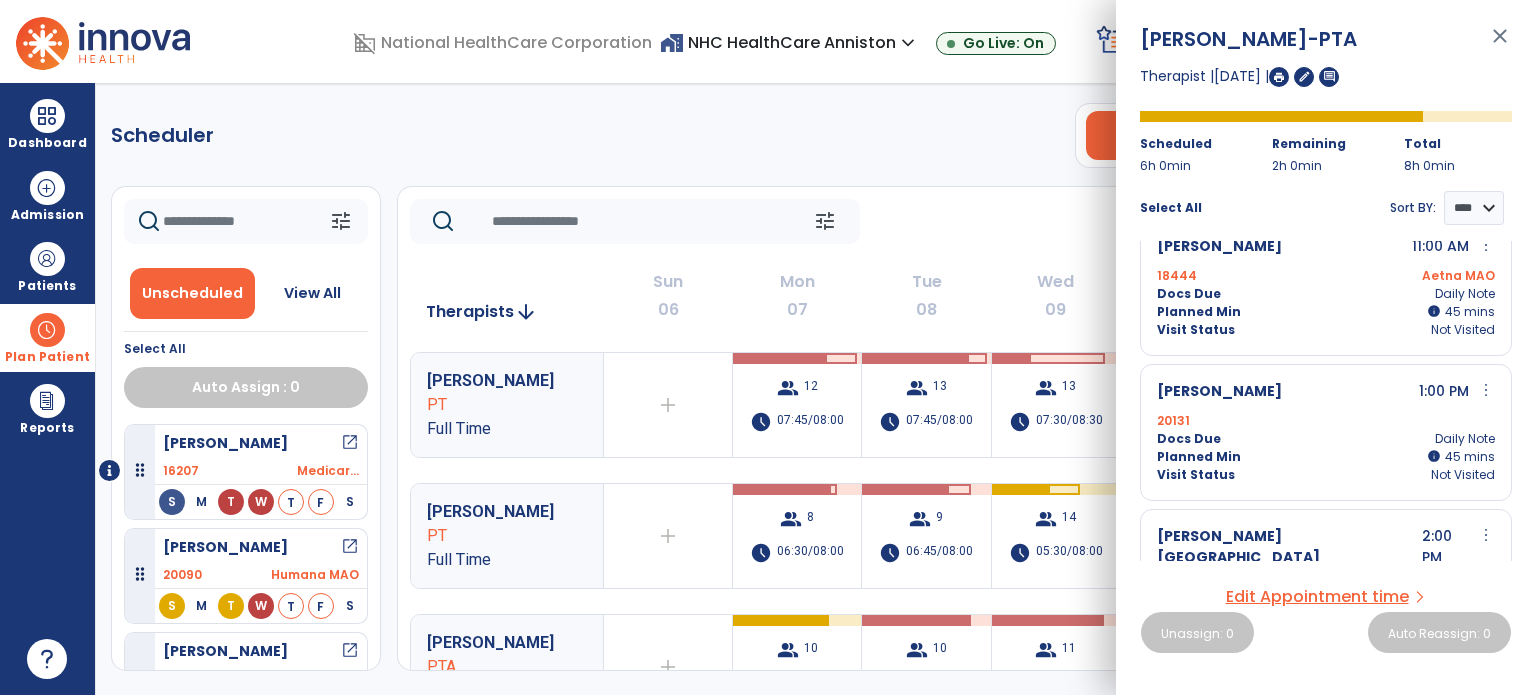 scroll, scrollTop: 835, scrollLeft: 0, axis: vertical 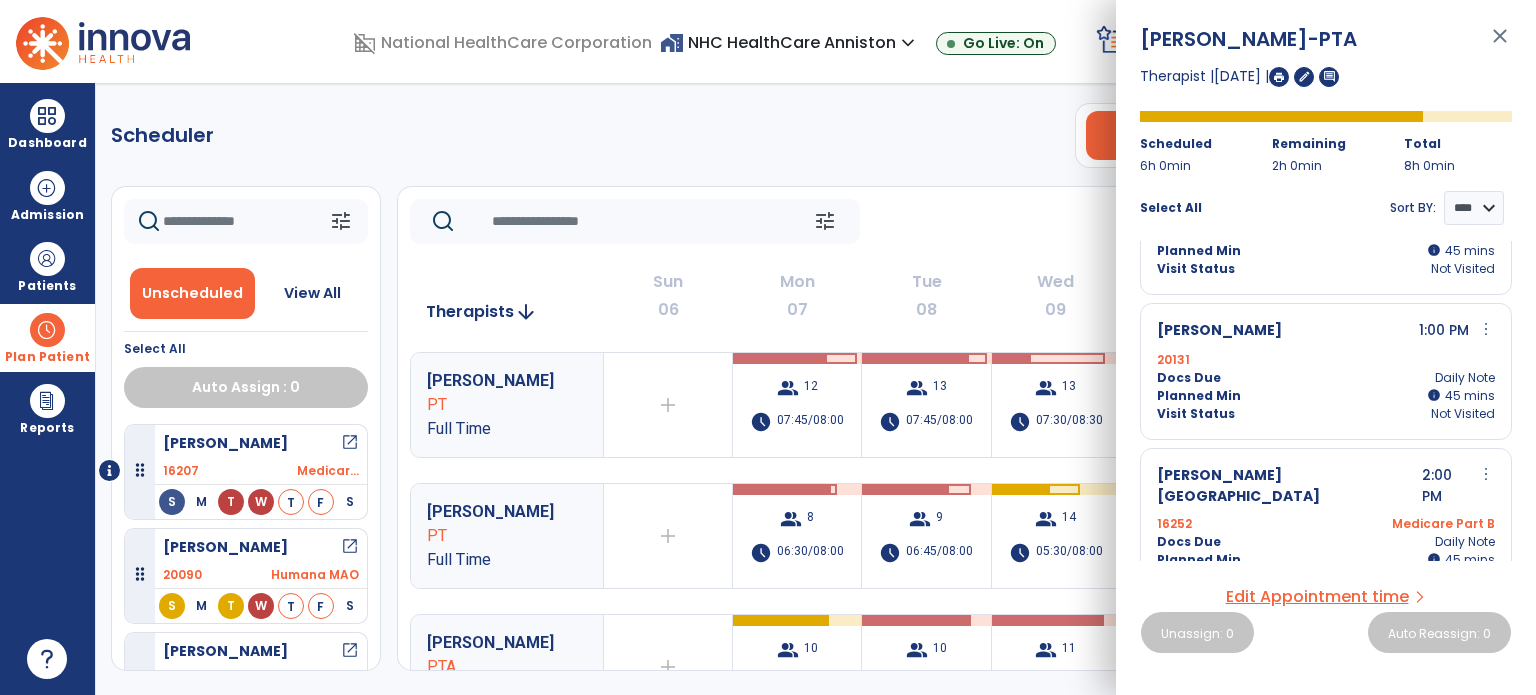 click on "Scheduler   PT   OT   ST  **** *** more_vert  Manage Labor   View All Therapists   Print" 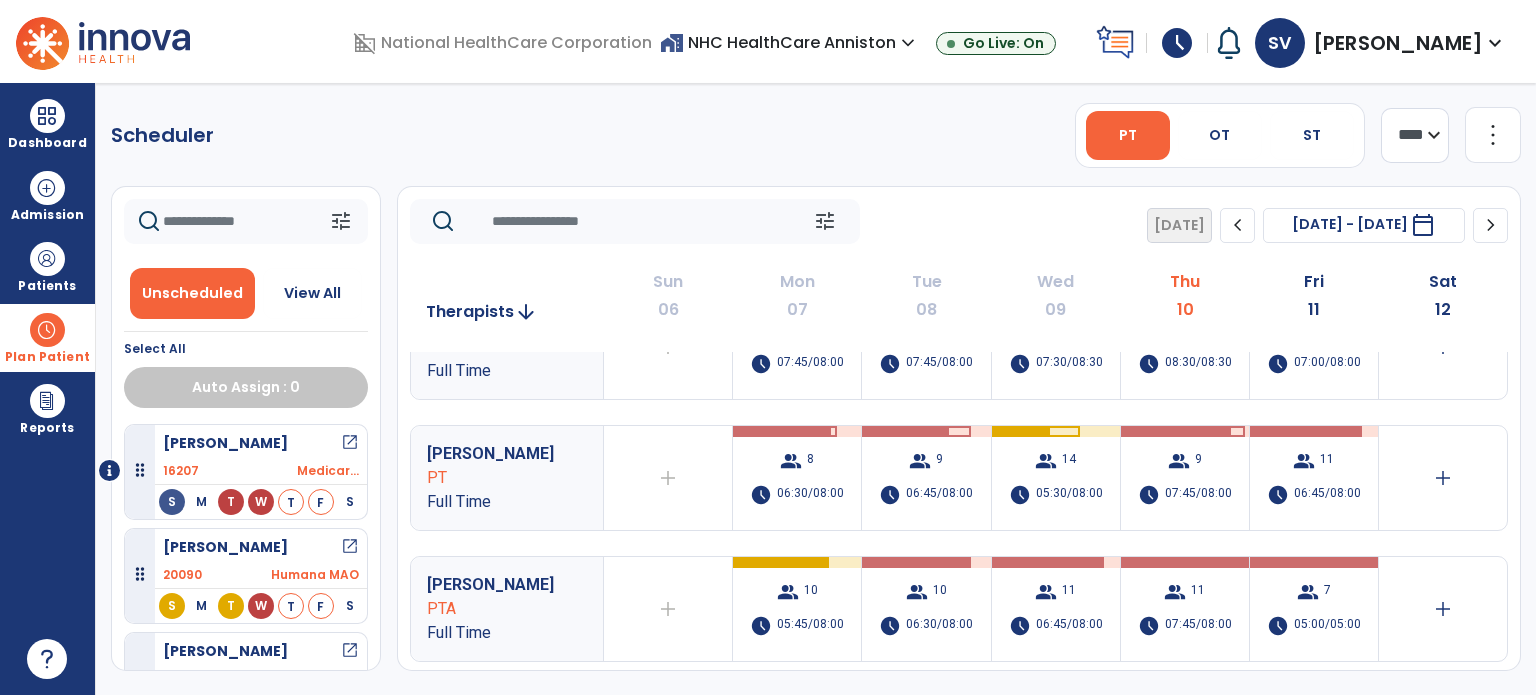 scroll, scrollTop: 0, scrollLeft: 0, axis: both 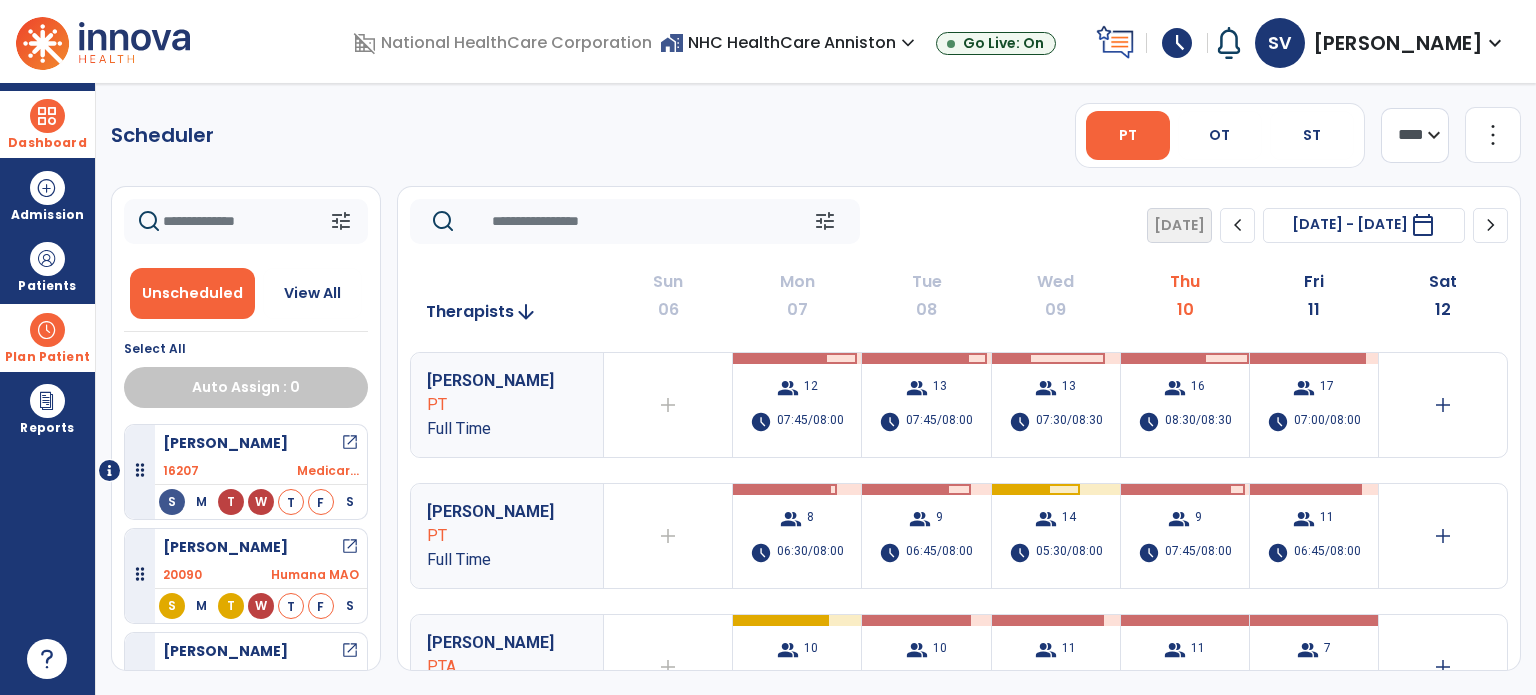 drag, startPoint x: 48, startPoint y: 114, endPoint x: 117, endPoint y: 137, distance: 72.73238 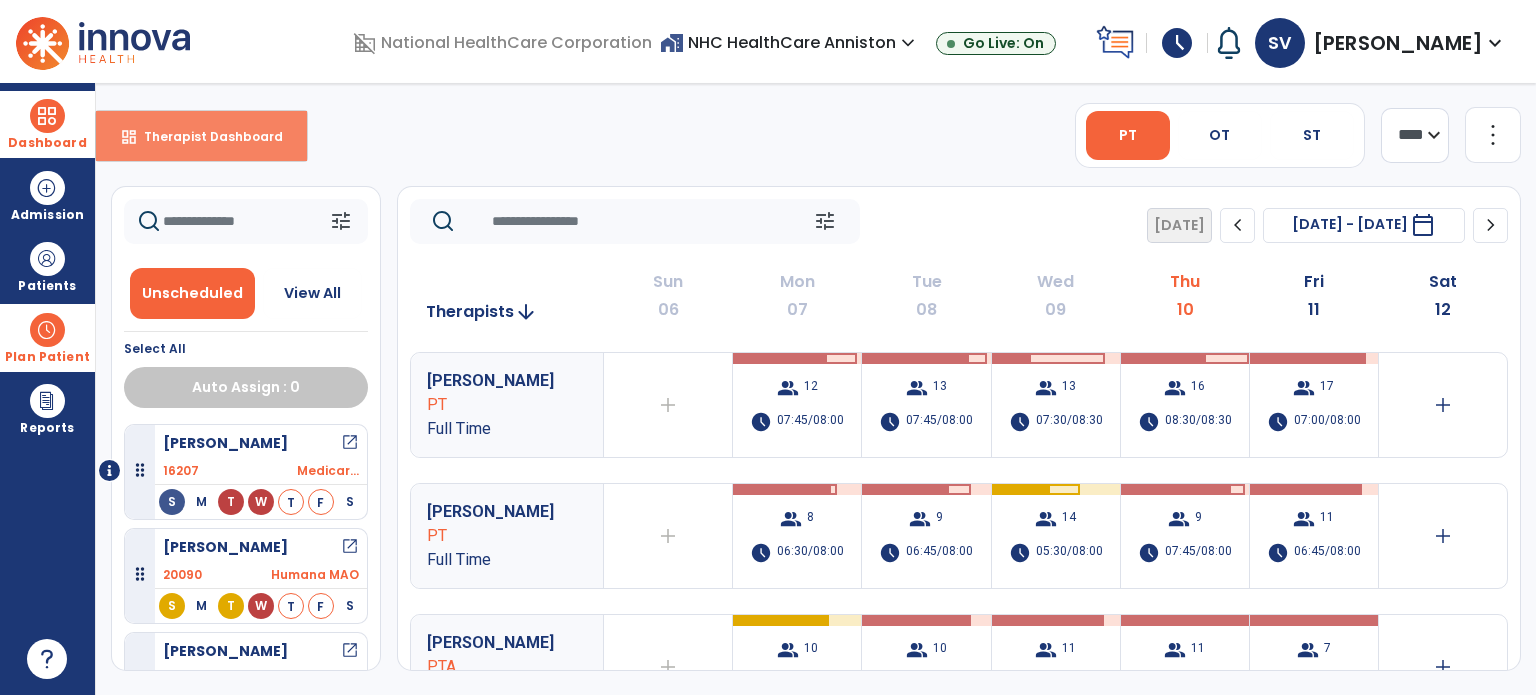 click on "Therapist Dashboard" at bounding box center (205, 136) 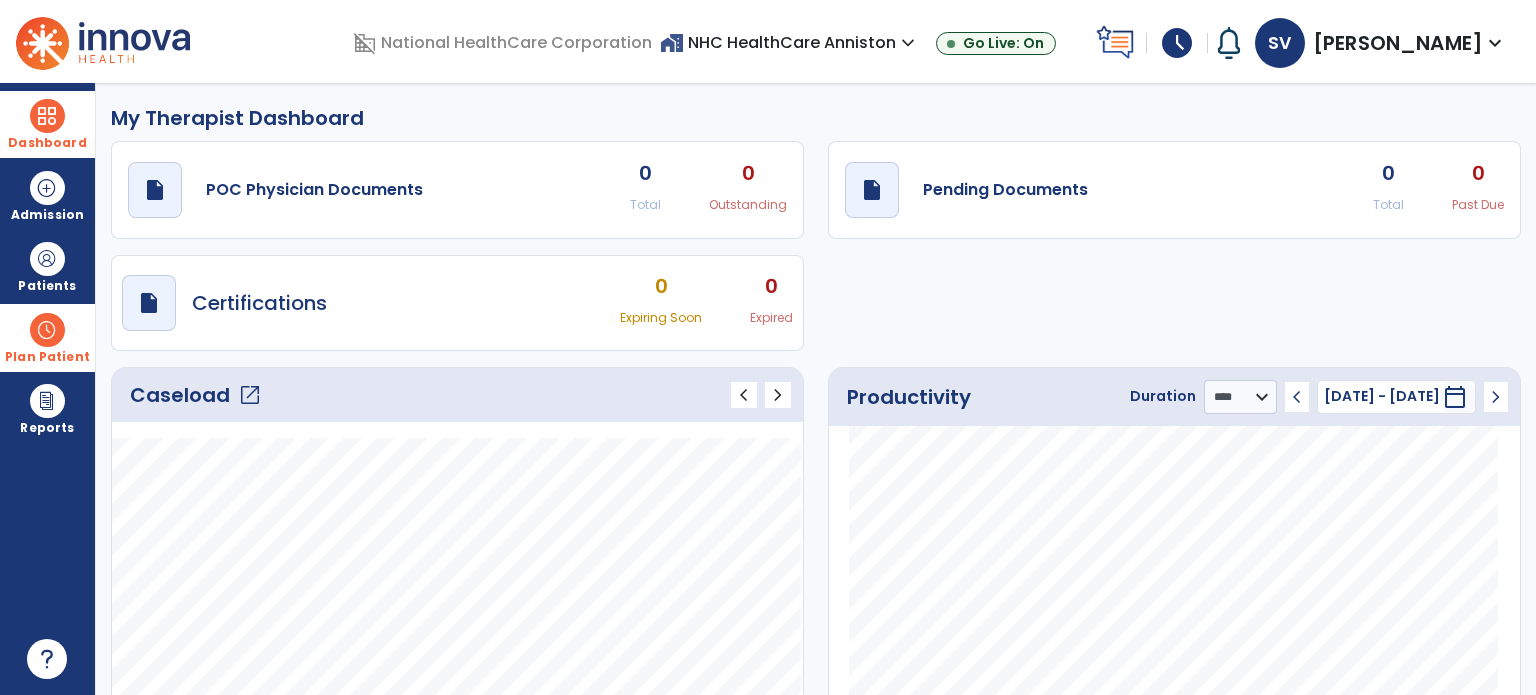 click on "open_in_new" 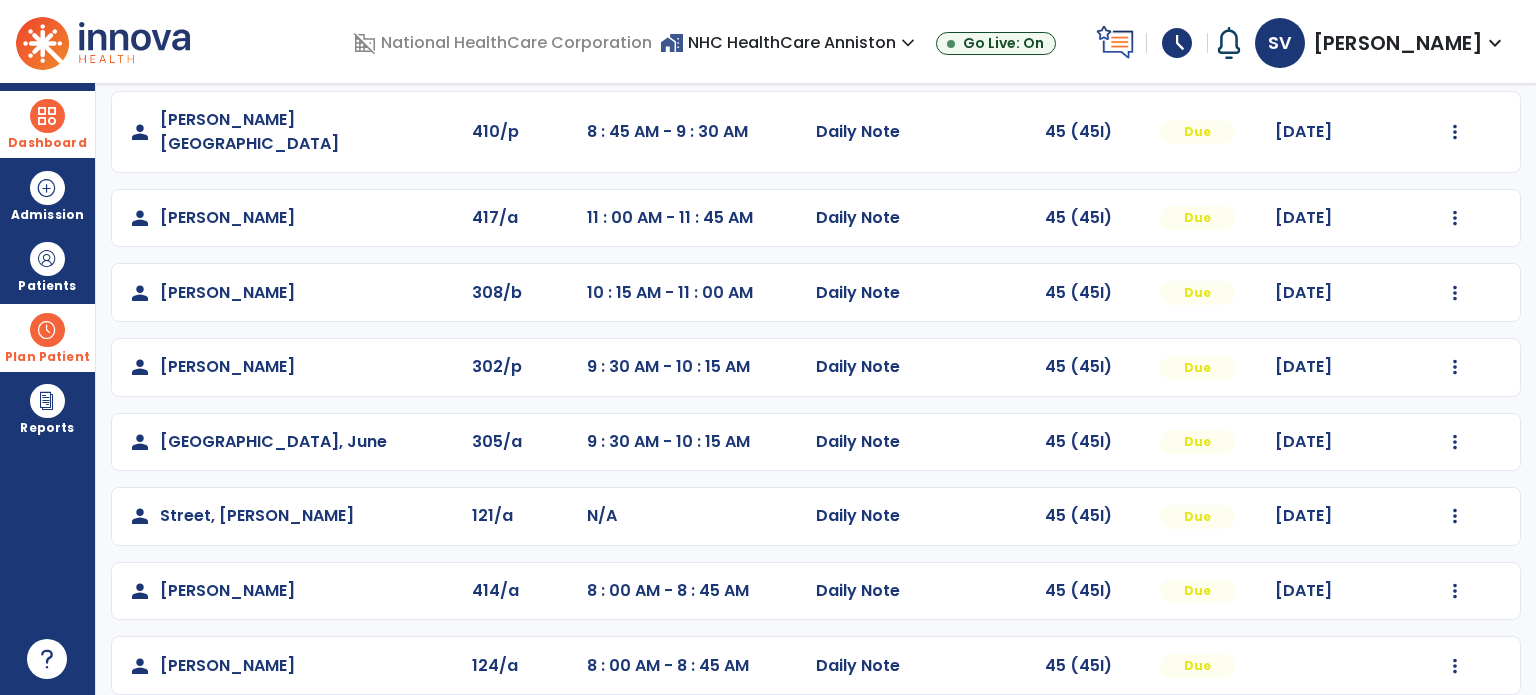 scroll, scrollTop: 319, scrollLeft: 0, axis: vertical 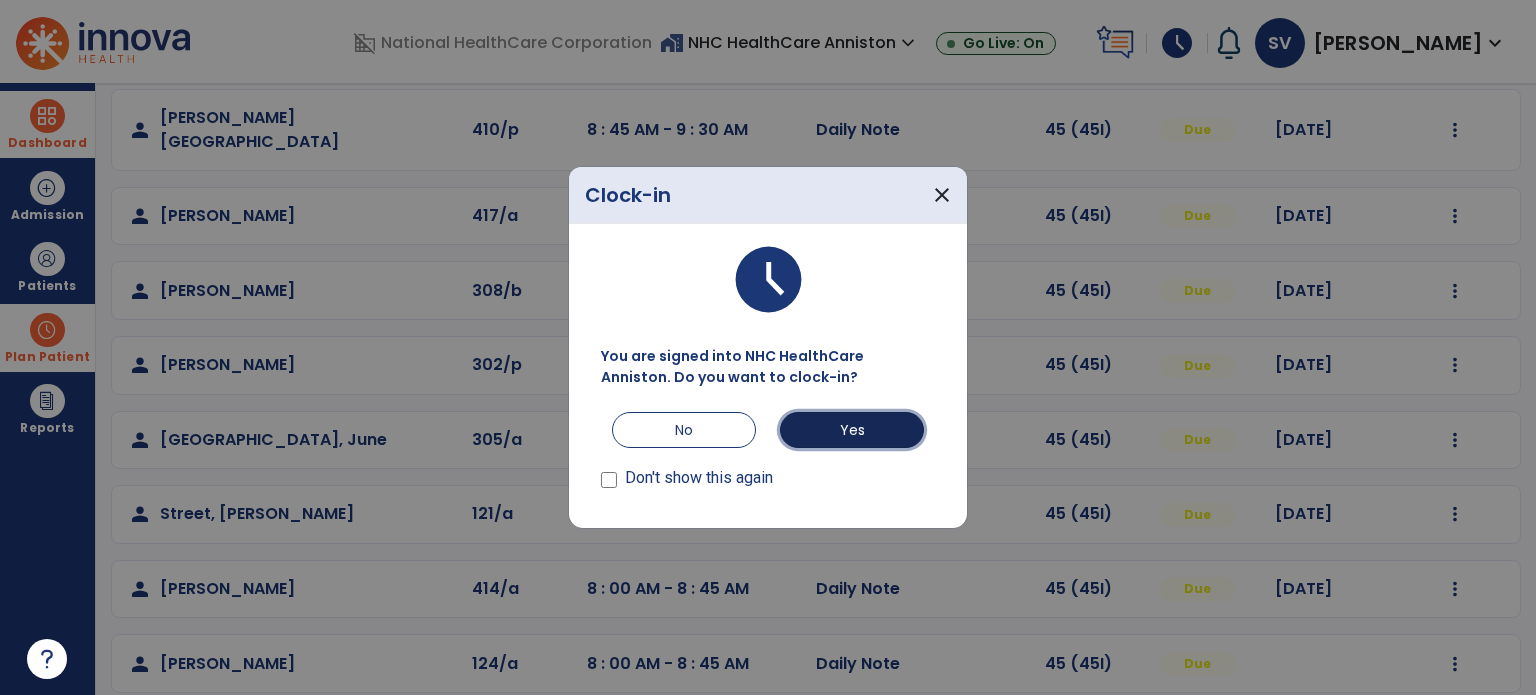 click on "Yes" at bounding box center [852, 430] 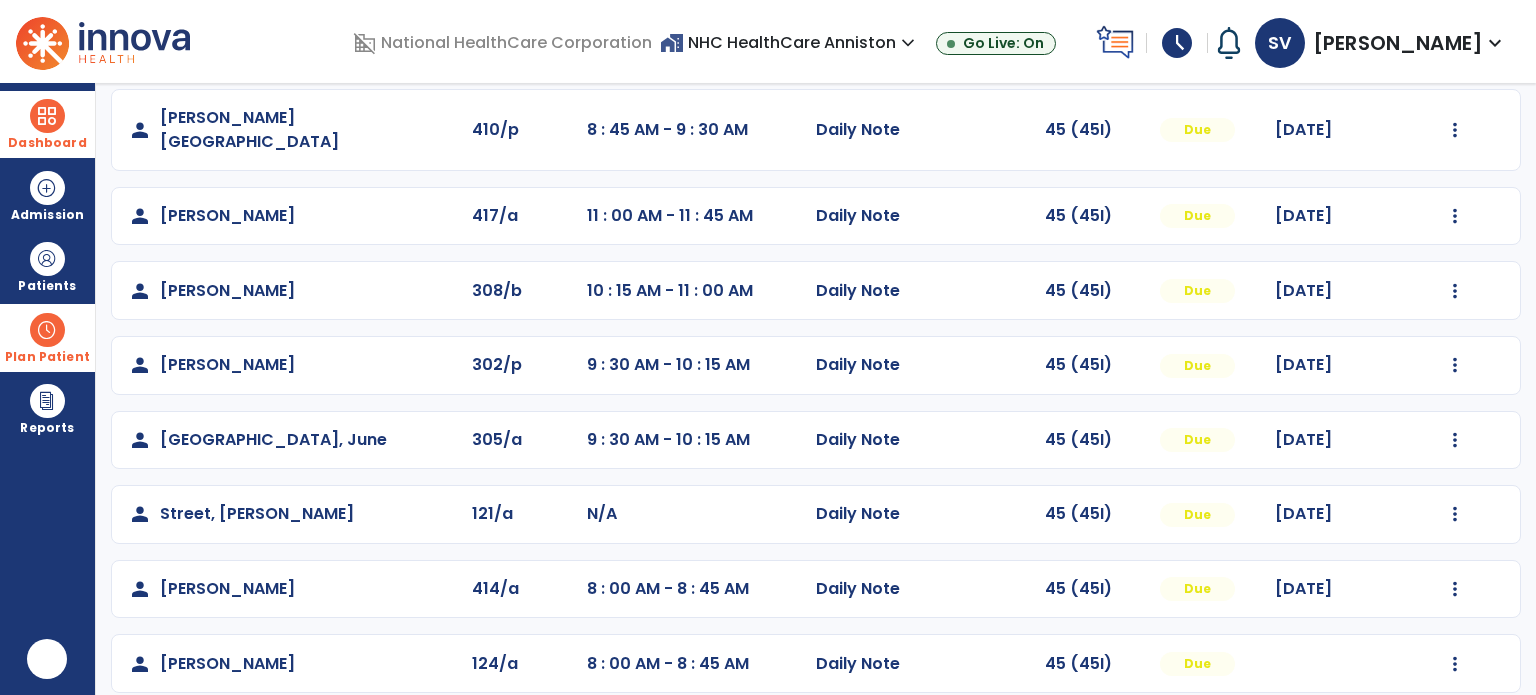 scroll, scrollTop: 0, scrollLeft: 0, axis: both 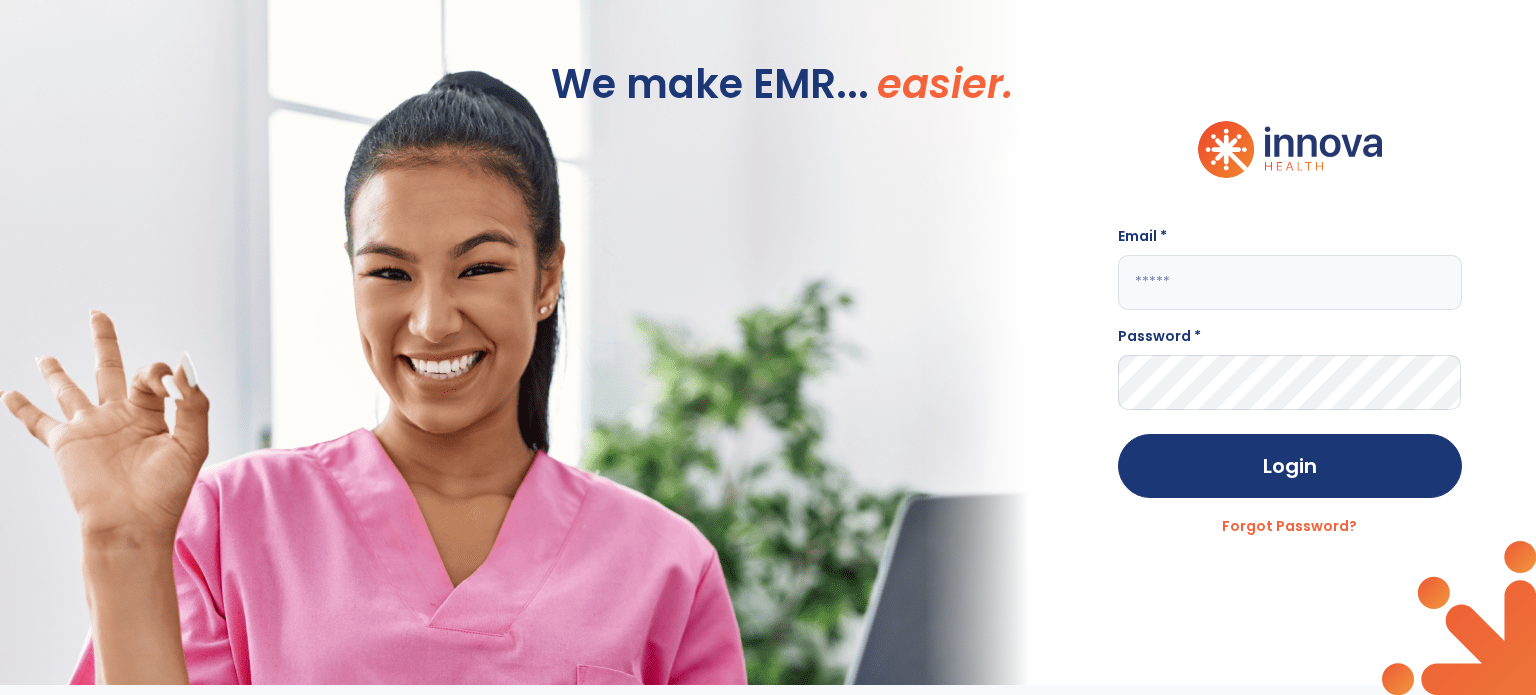 click 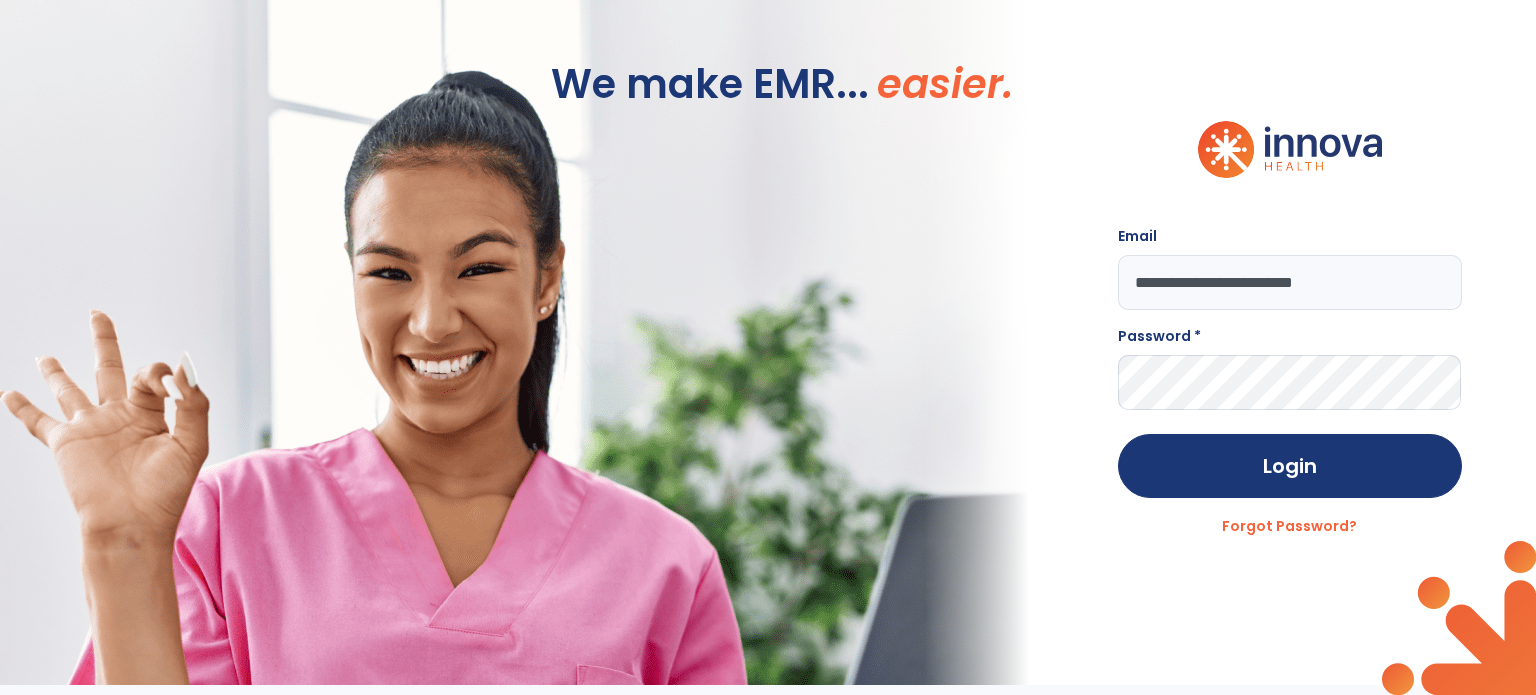 type on "**********" 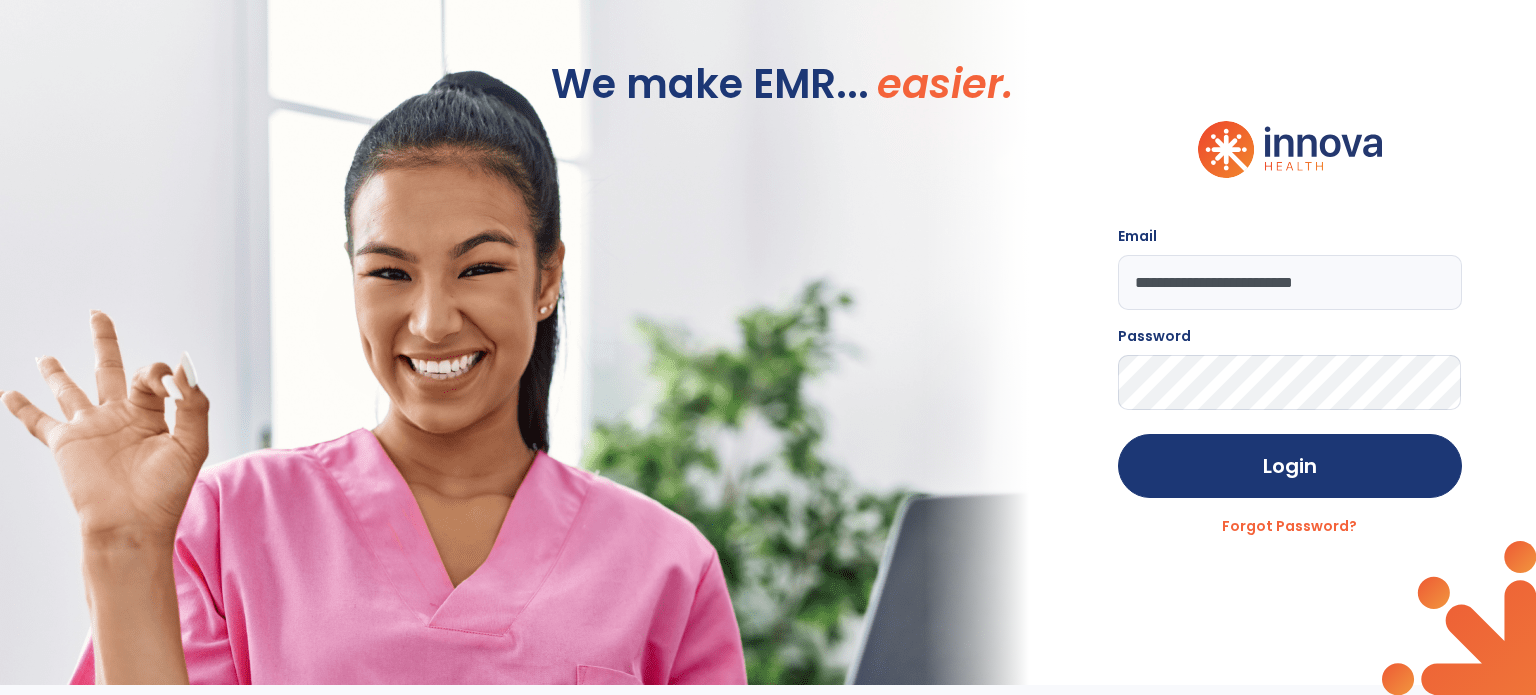 click on "Login" 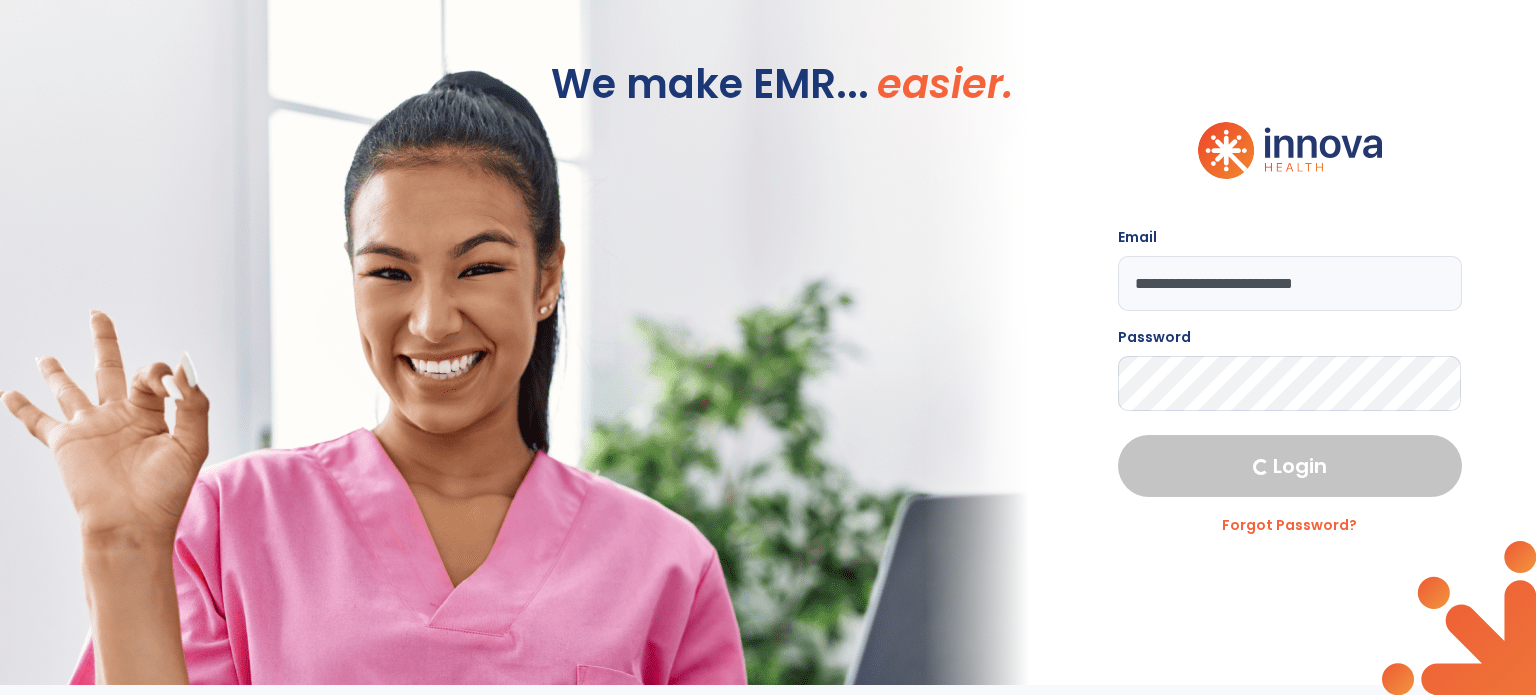 select on "****" 